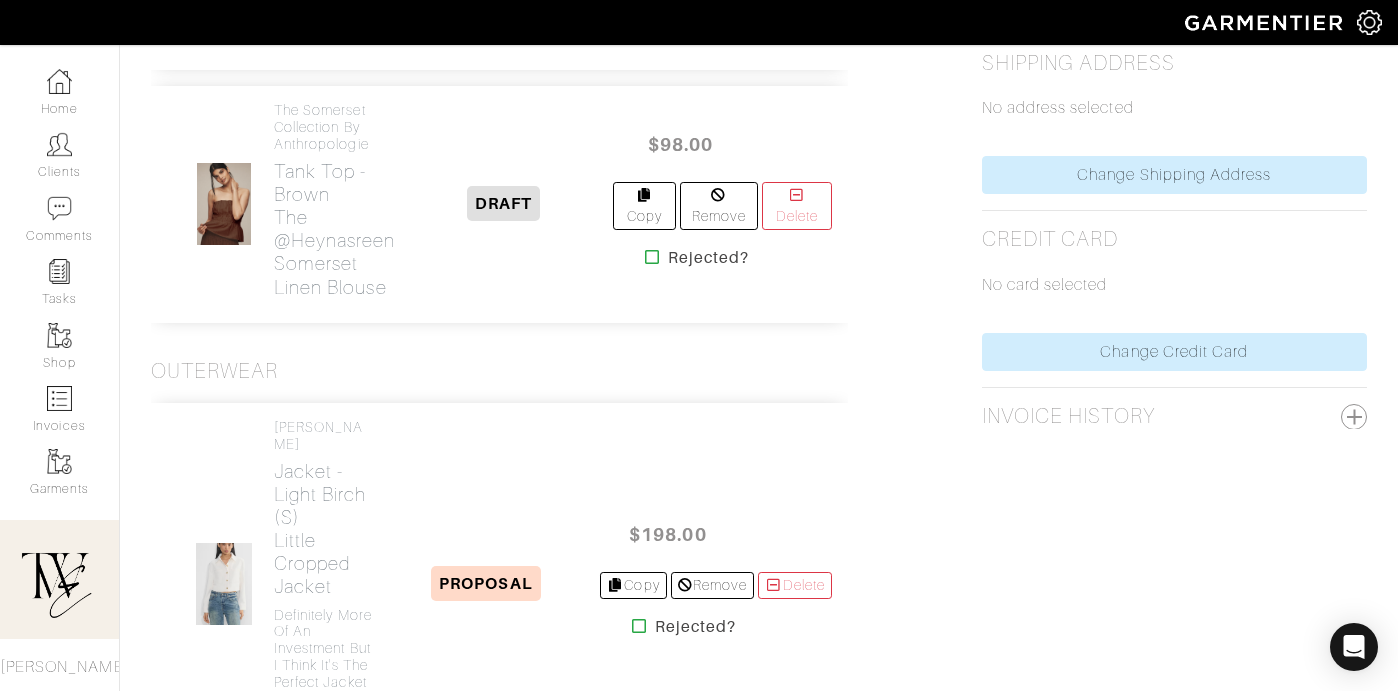 scroll, scrollTop: 1017, scrollLeft: 0, axis: vertical 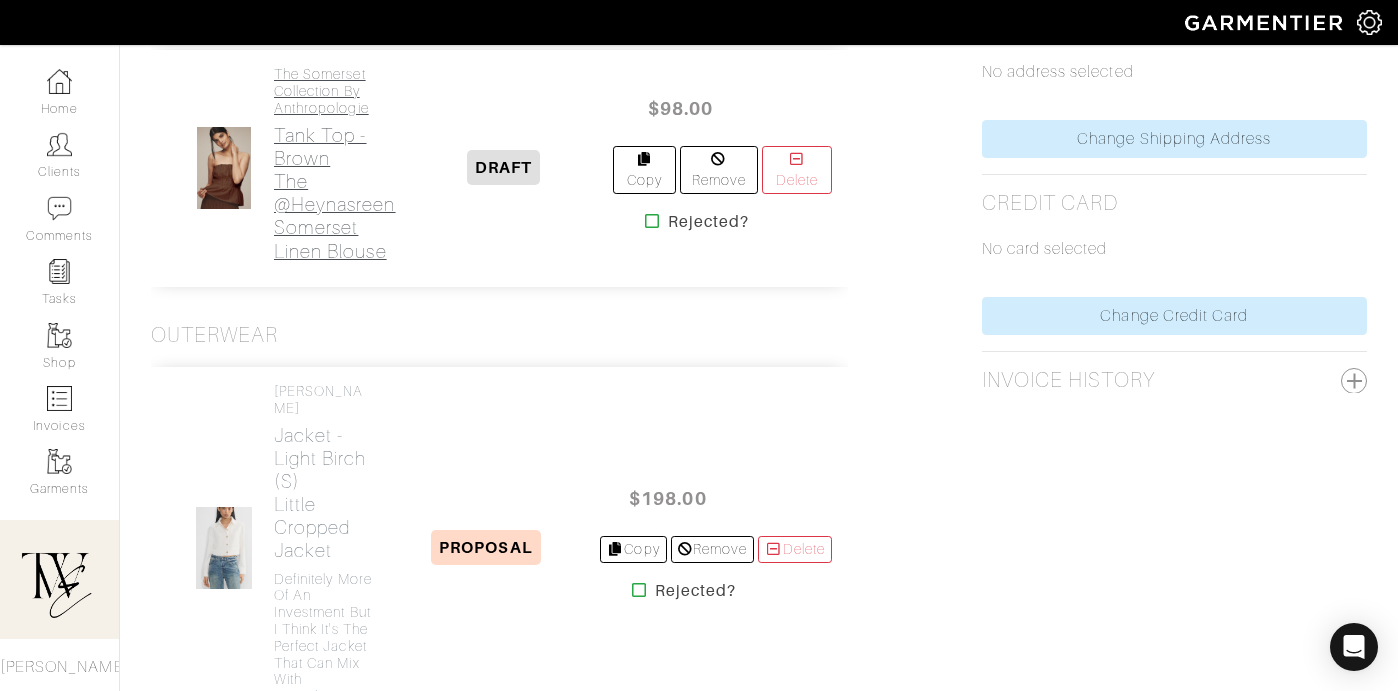 click on "Tank Top -   Brown
The @heynasreen Somerset Linen Blouse" at bounding box center [335, 193] 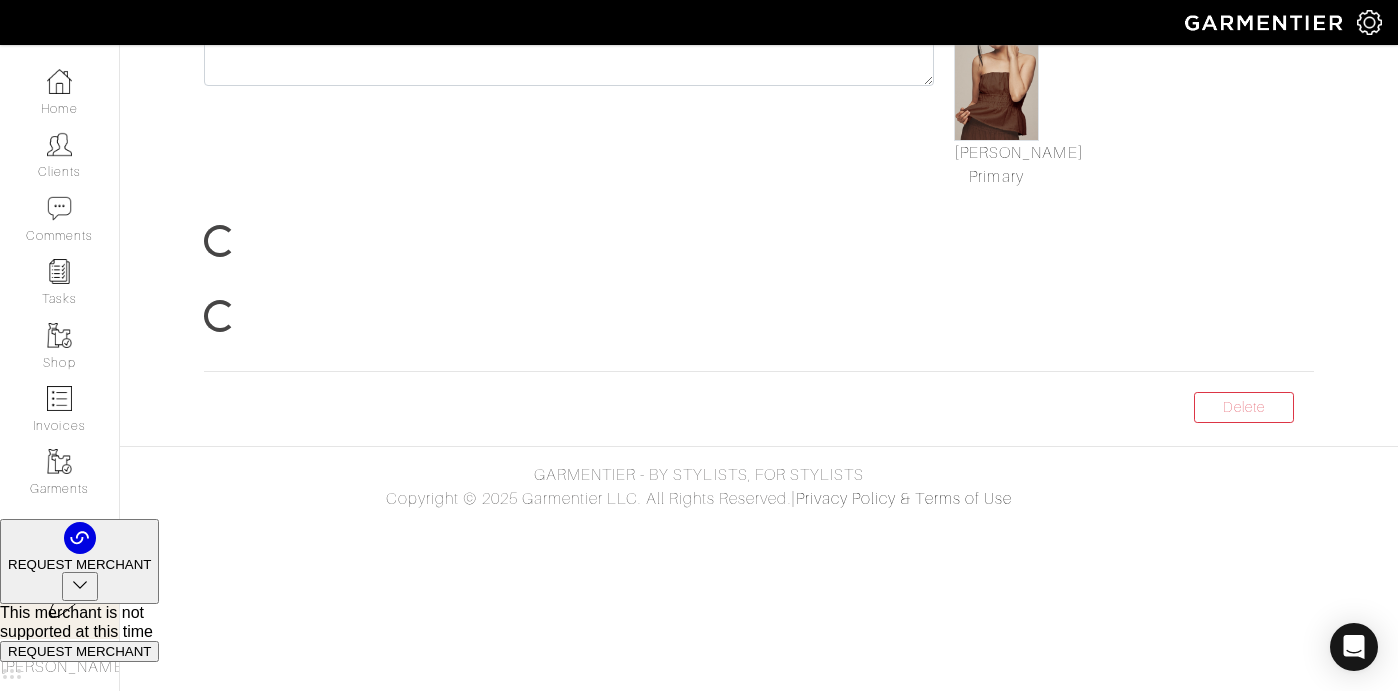 scroll, scrollTop: 0, scrollLeft: 0, axis: both 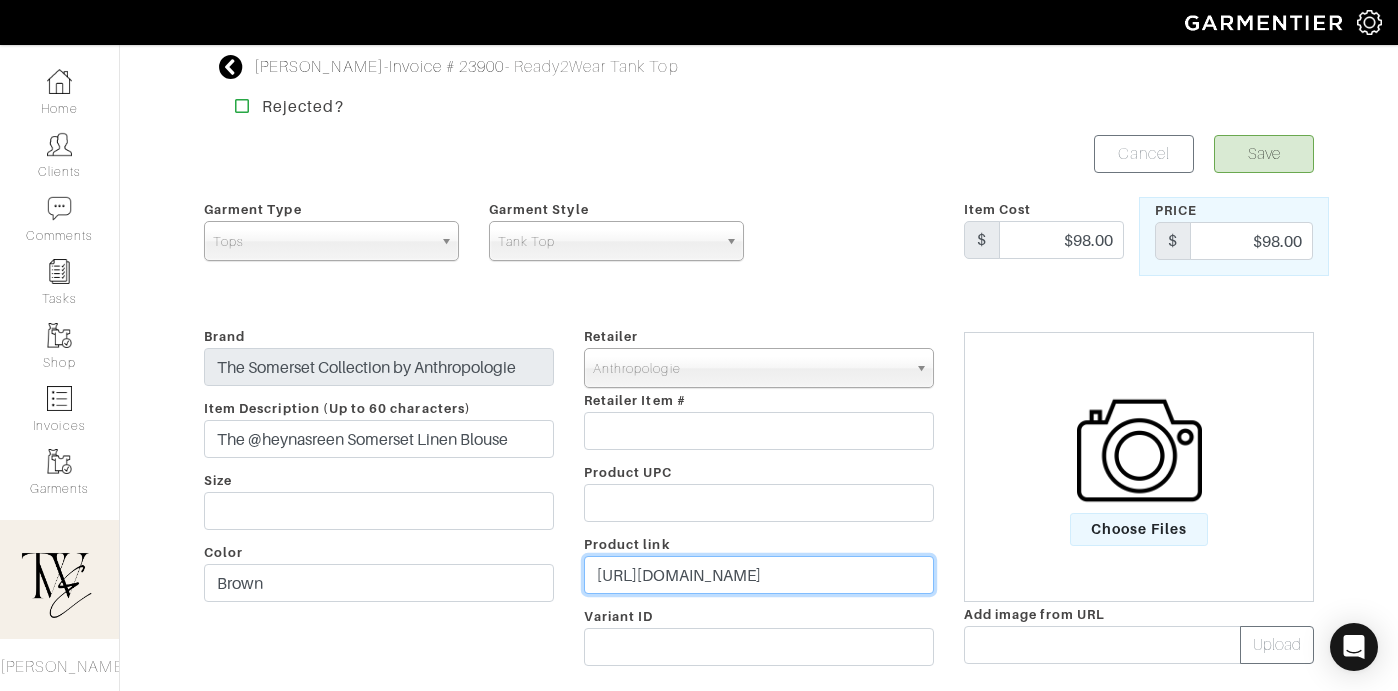 click on "https://www.anthropologie.com/shop/the-heynasreen-somerset-linen-blouse?color=020&inventoryCountry=US&countryCode=US&creative=&device=c&matchtype=&network=x&utm_kxconfid=vx6rd81ts&type=STANDARD&quantity=1&cm_mmc=rakuten-_-affiliates-_-ShopMy-_-1&utm_medium=affiliates&utm_source=rakuten&utm_campaign=ShopMy&utm_term=1634631&utm_content=1&utm_kxconfid=v3sdgfere&ranMID=39789&ranEAID=8yaPBDQV8ls&ranSiteID=8yaPBDQV8ls-Ws1UlDdFaEUIvpSqOlguFg" at bounding box center [759, 575] 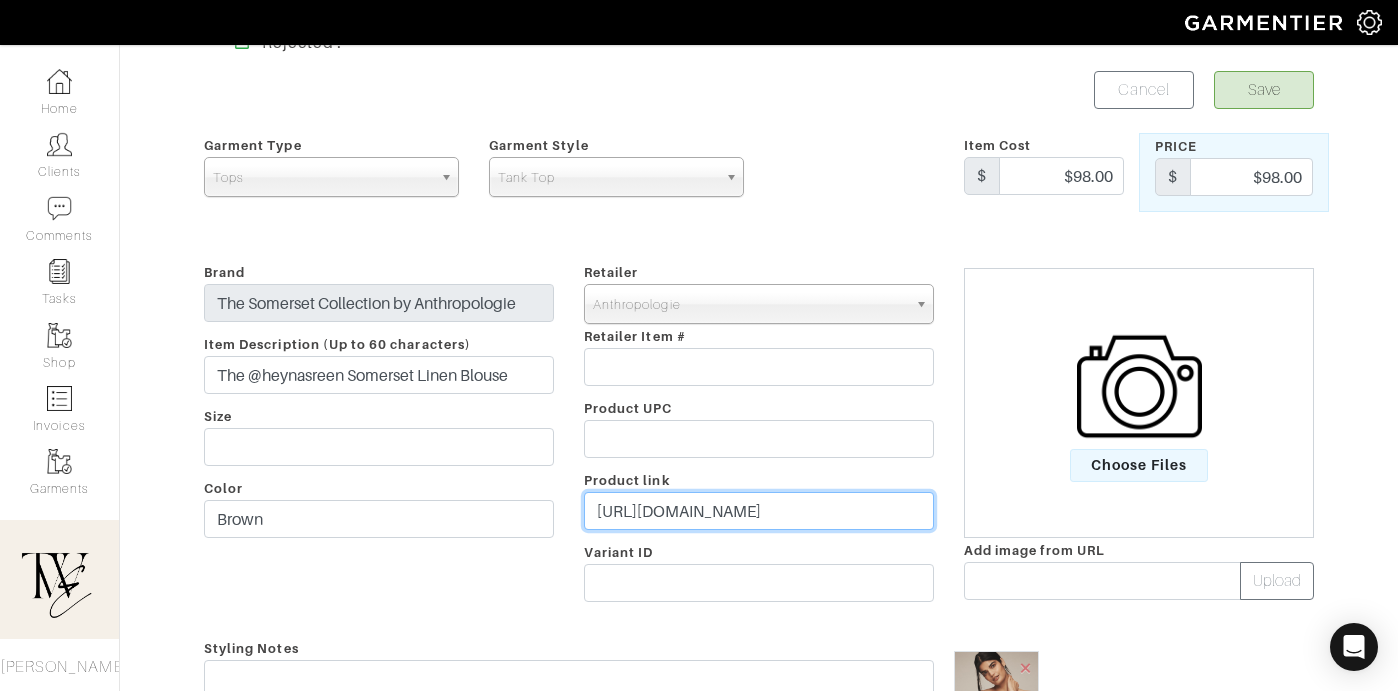 scroll, scrollTop: 169, scrollLeft: 0, axis: vertical 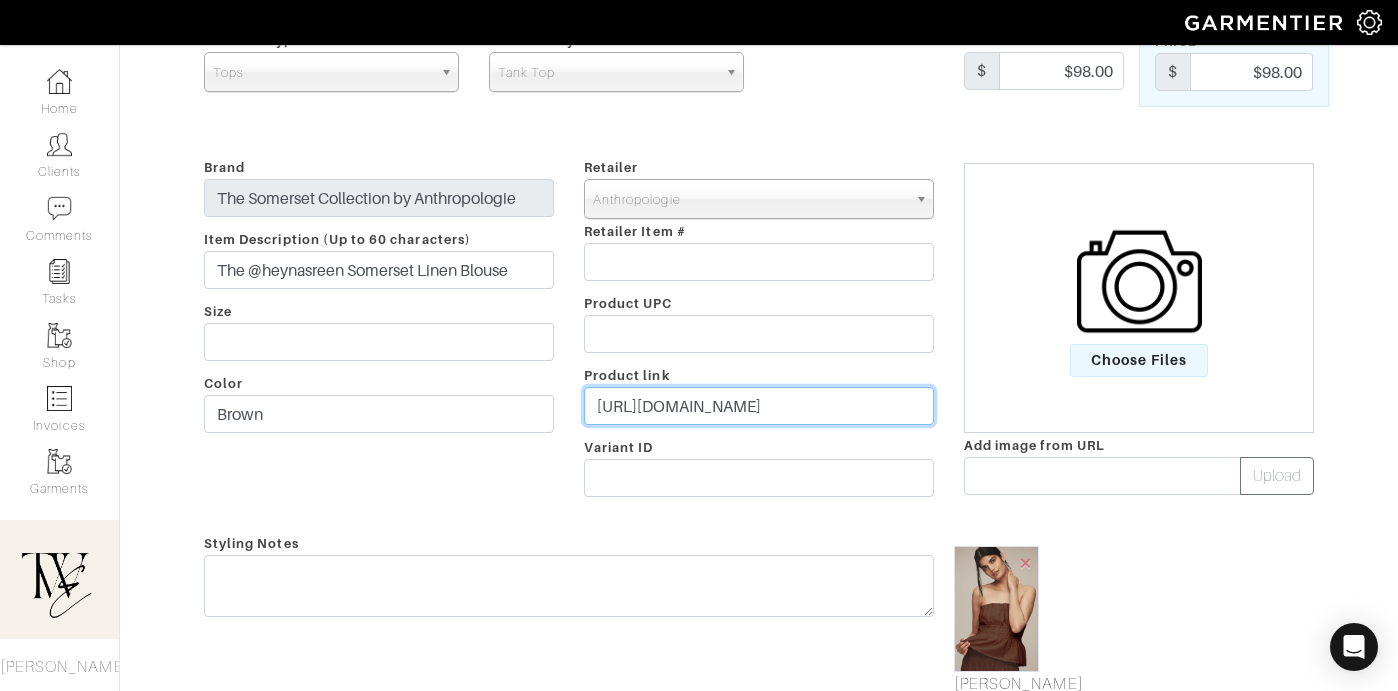 type on "https://go.shopmy.us/p-20513051" 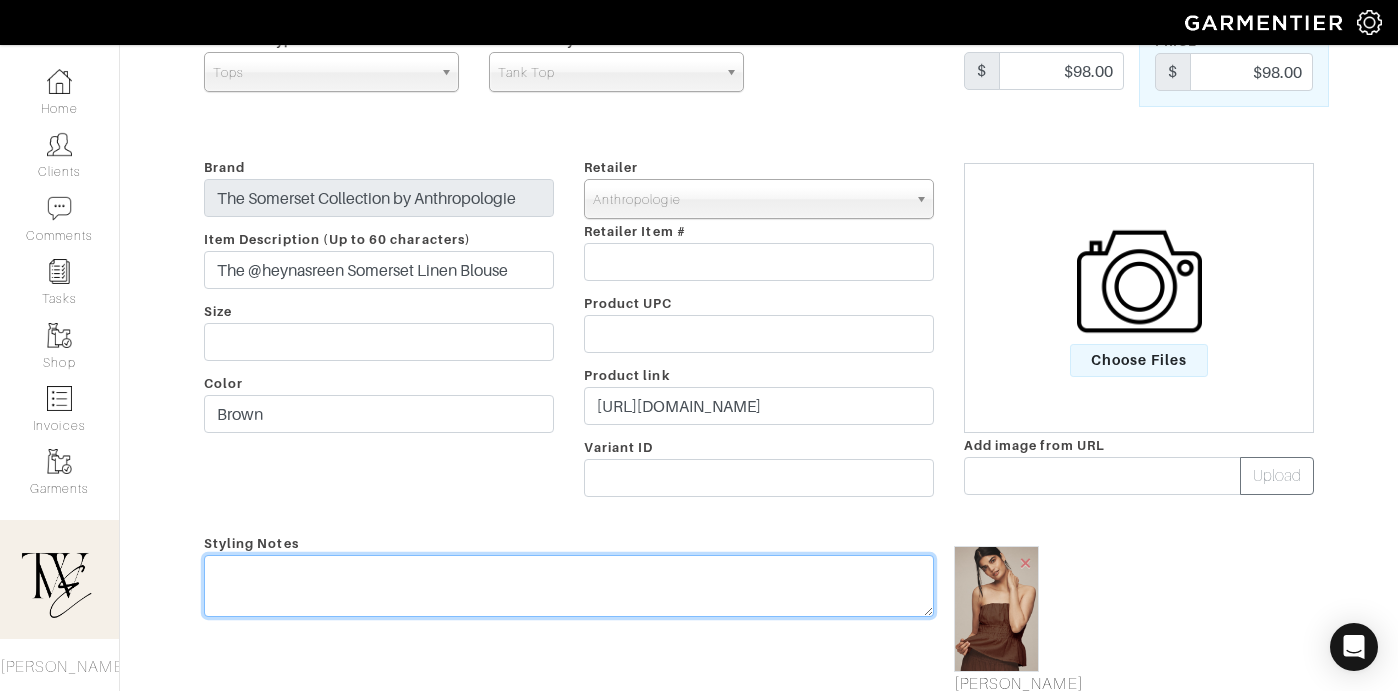 click on "Styling Notes" at bounding box center [569, 625] 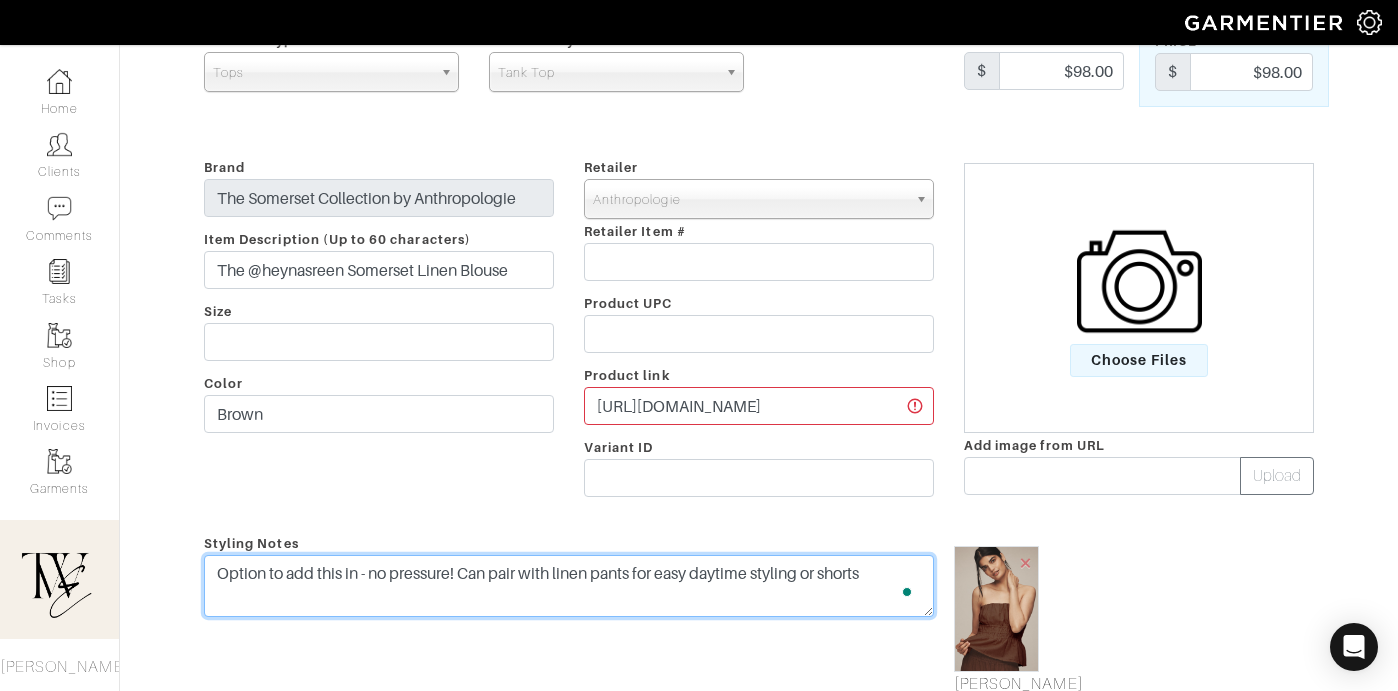 scroll, scrollTop: 0, scrollLeft: 0, axis: both 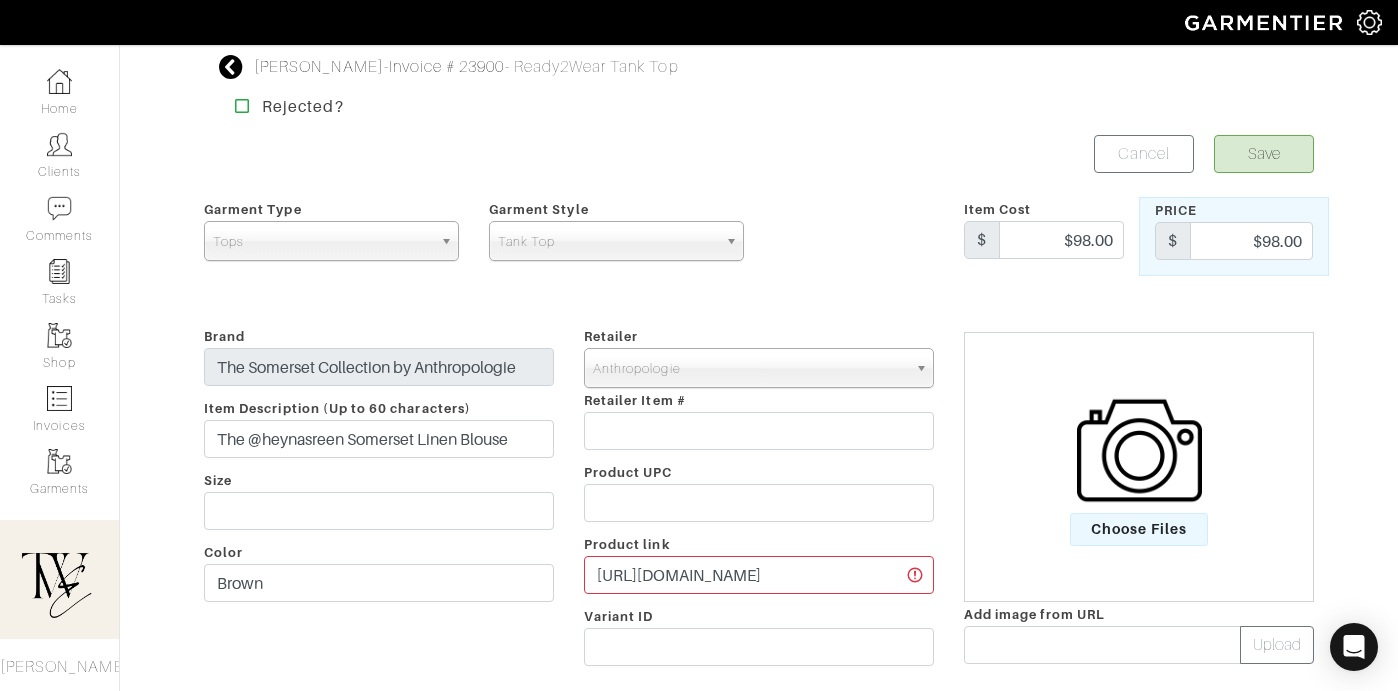 type on "Option to add this in - no pressure! Can pair with linen pants for easy daytime styling or shorts" 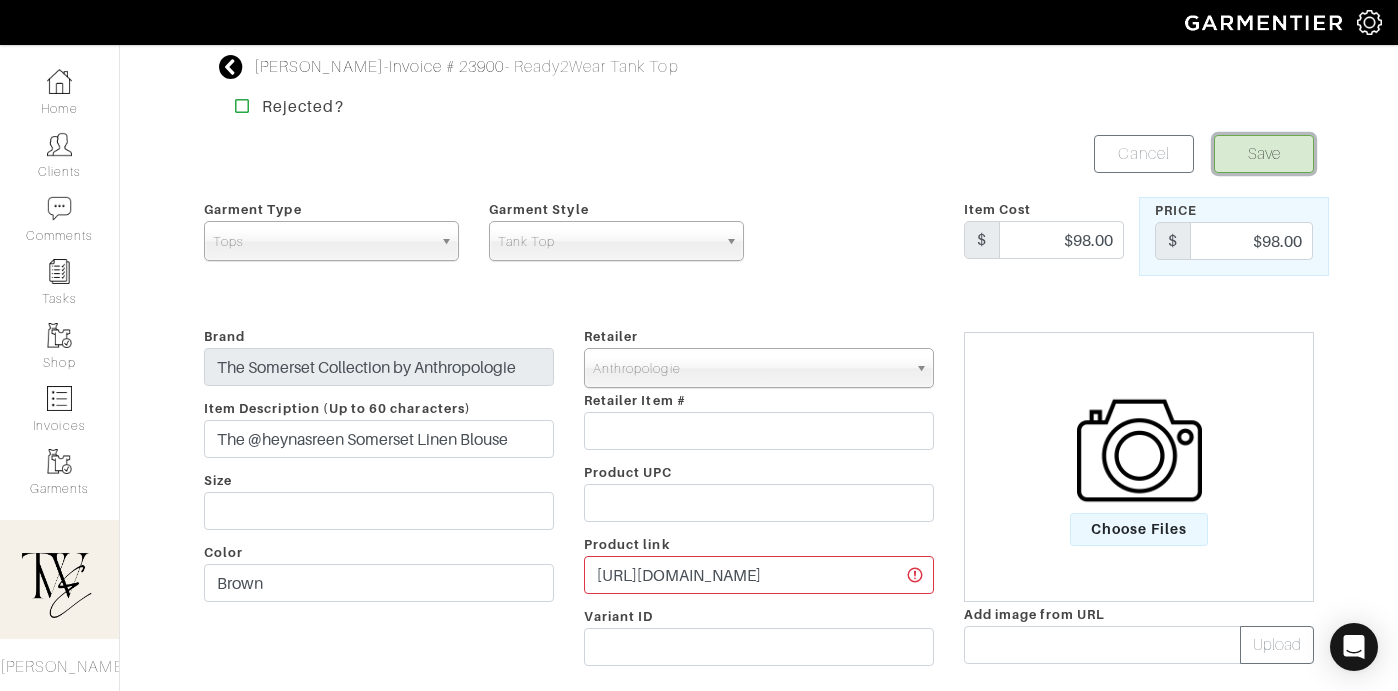click on "Save" at bounding box center (1264, 154) 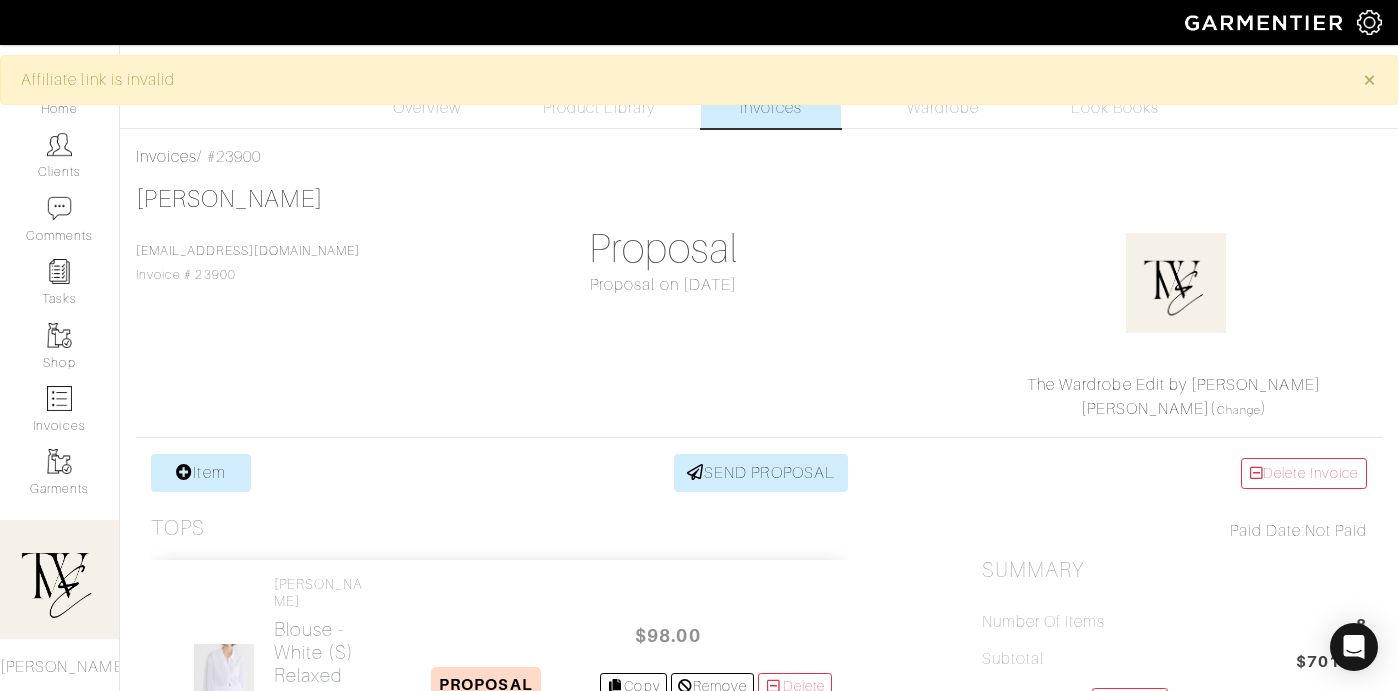 scroll, scrollTop: 0, scrollLeft: 0, axis: both 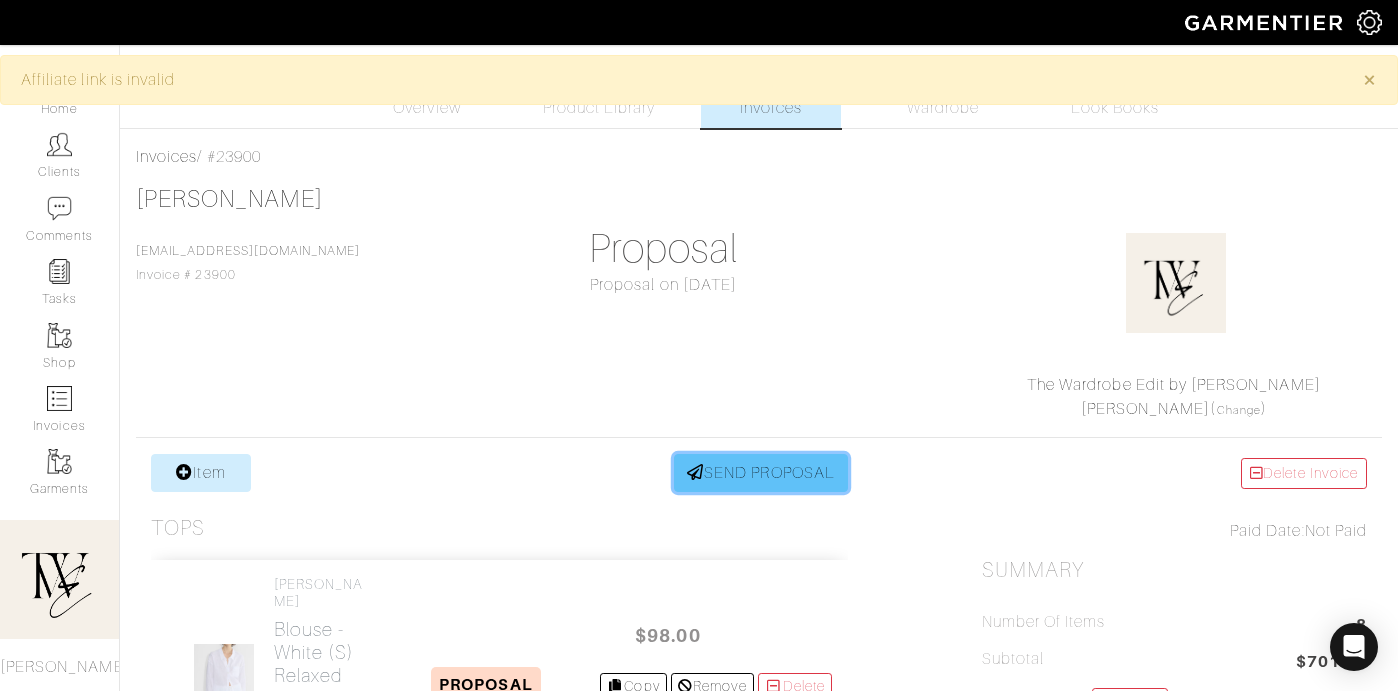 click on "SEND PROPOSAL" at bounding box center (761, 473) 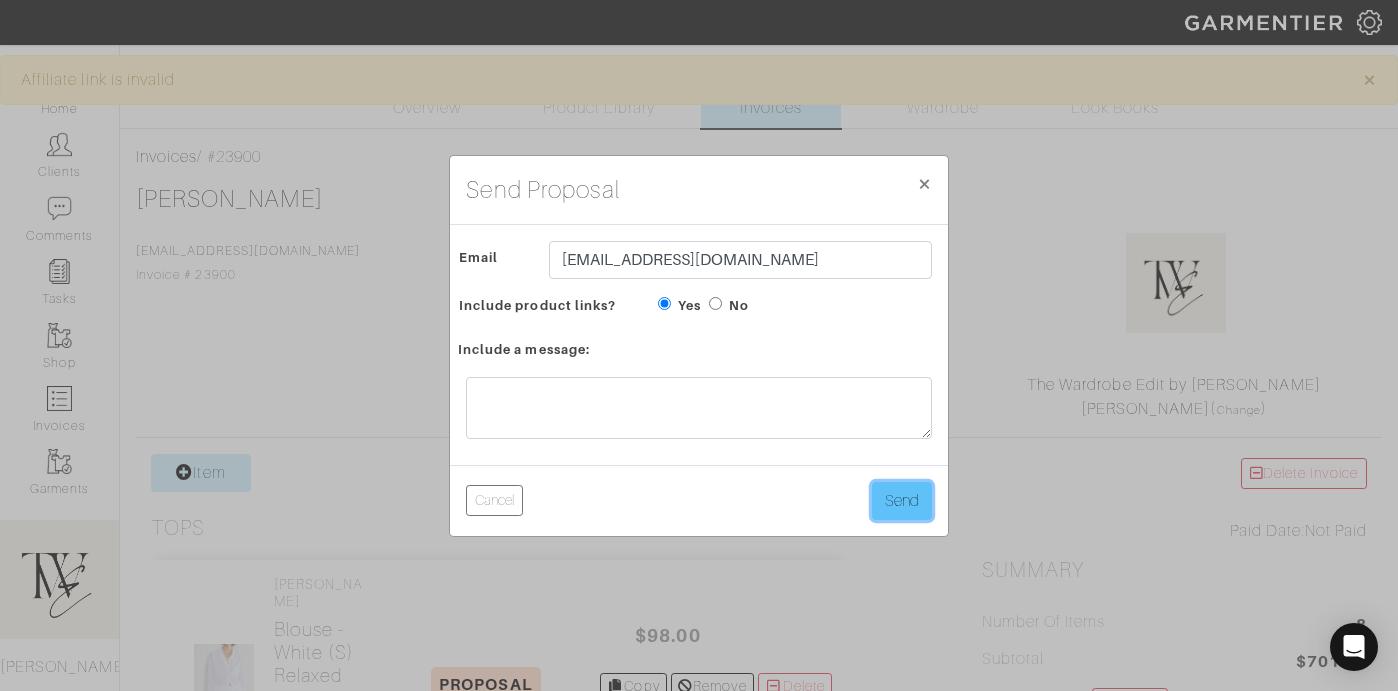 click on "Send" at bounding box center (902, 501) 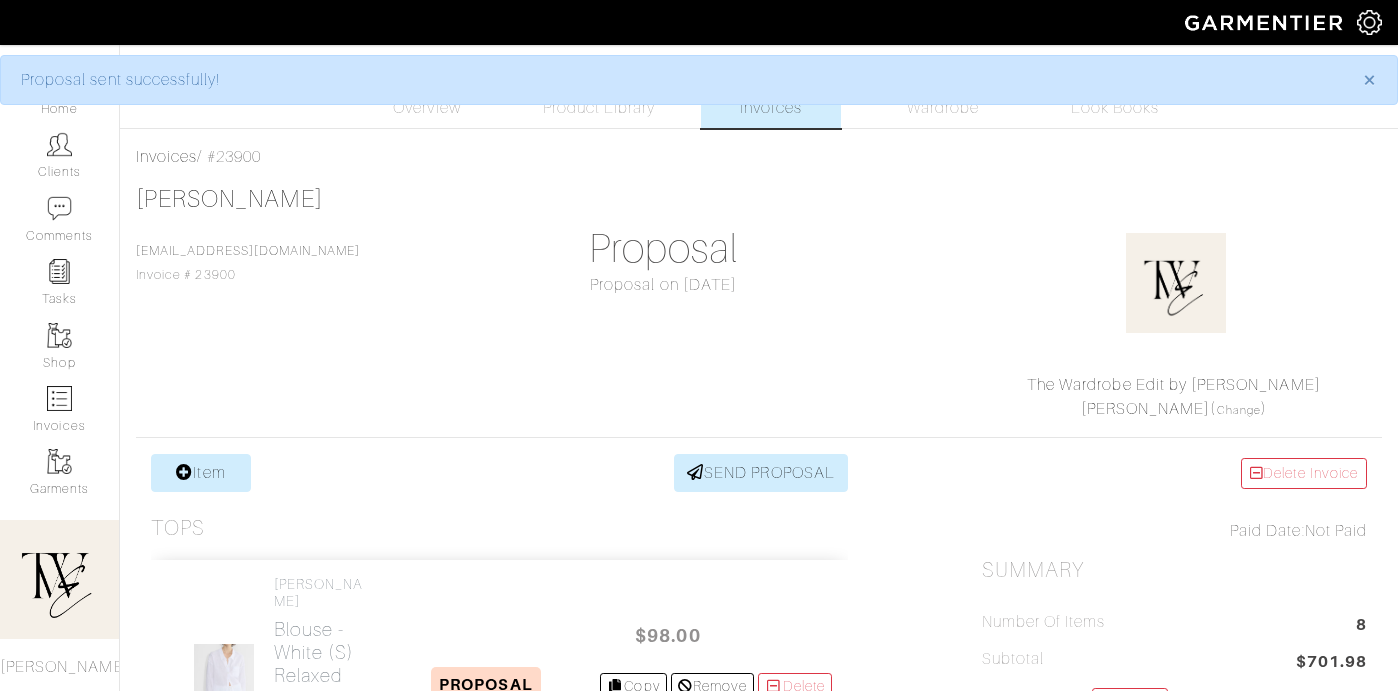 scroll, scrollTop: 0, scrollLeft: 0, axis: both 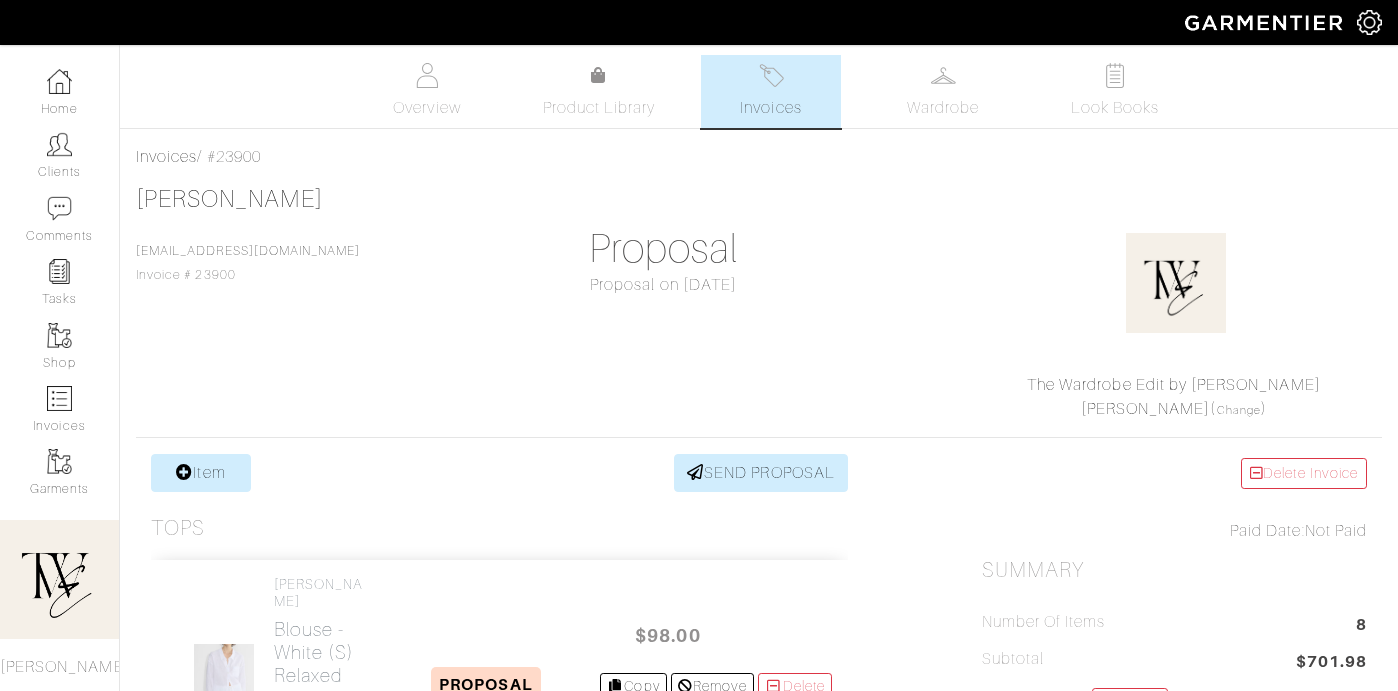 drag, startPoint x: 123, startPoint y: 138, endPoint x: 299, endPoint y: 321, distance: 253.89958 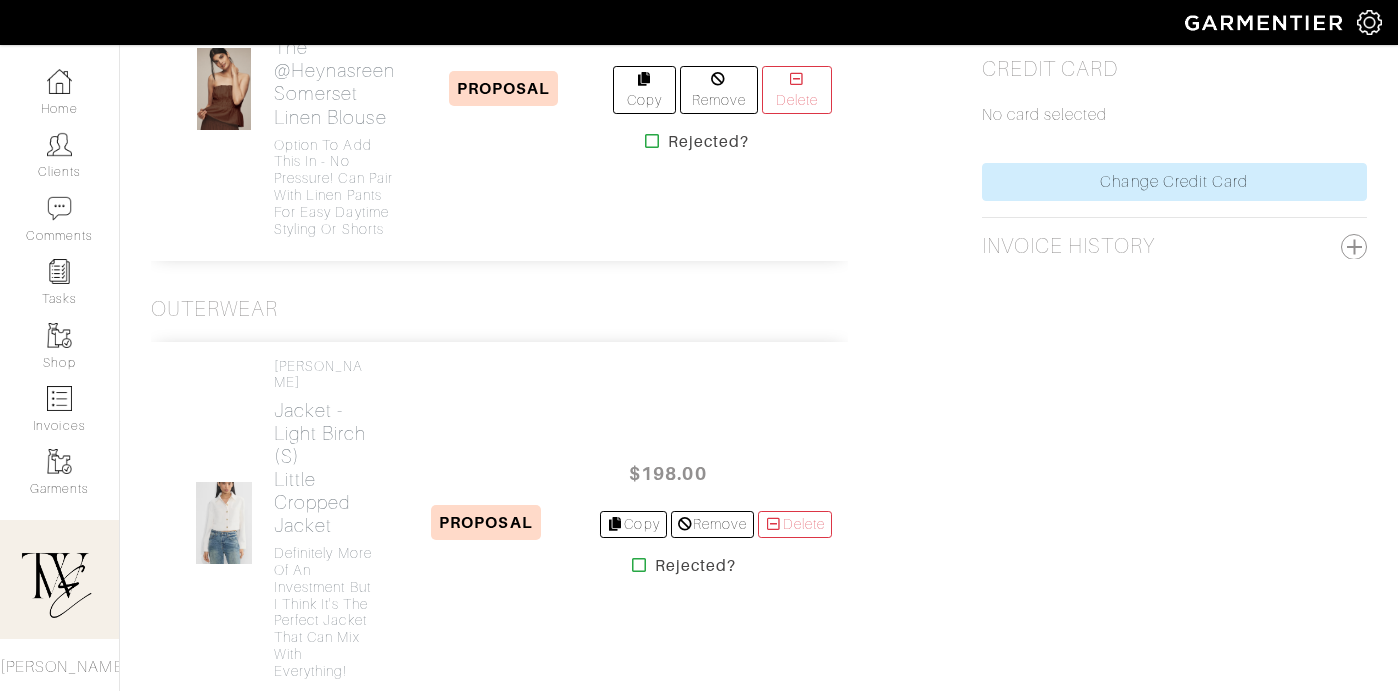 scroll, scrollTop: 1134, scrollLeft: 0, axis: vertical 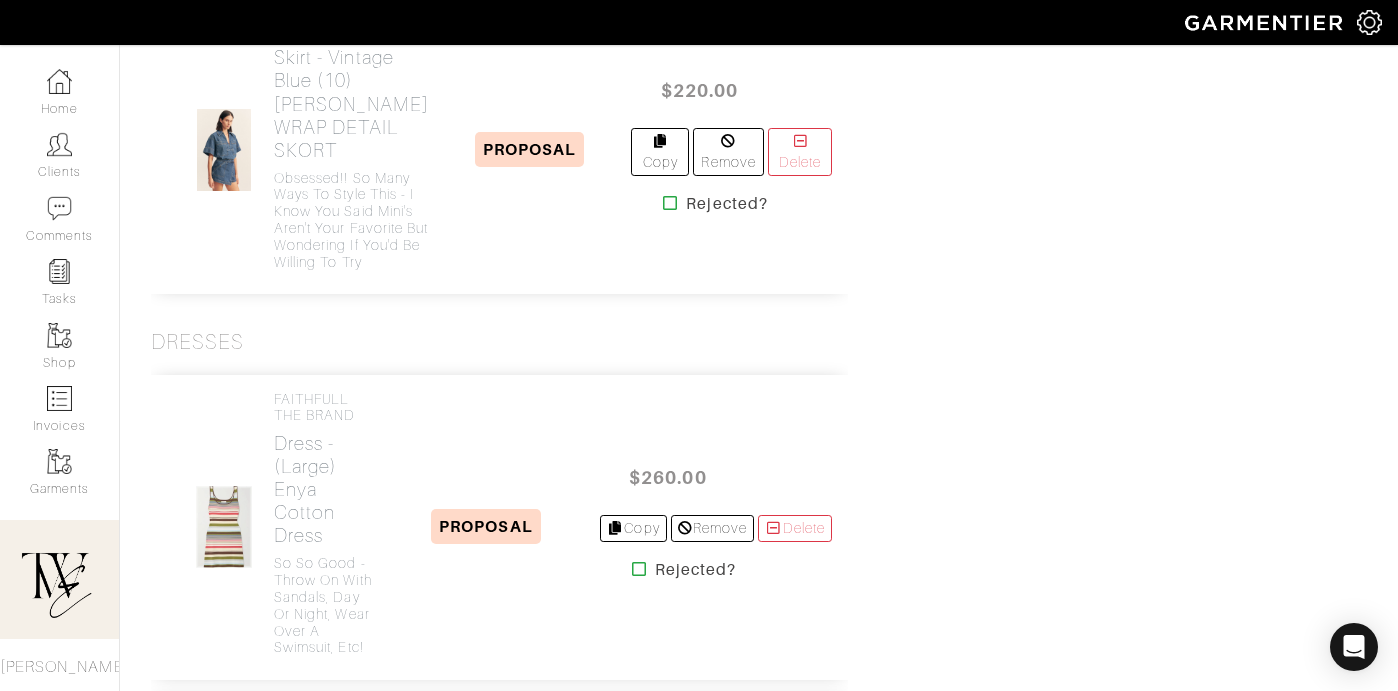 click on "Skirt -   Sea Glass
Carolina Silk Skirt" at bounding box center [323, -89] 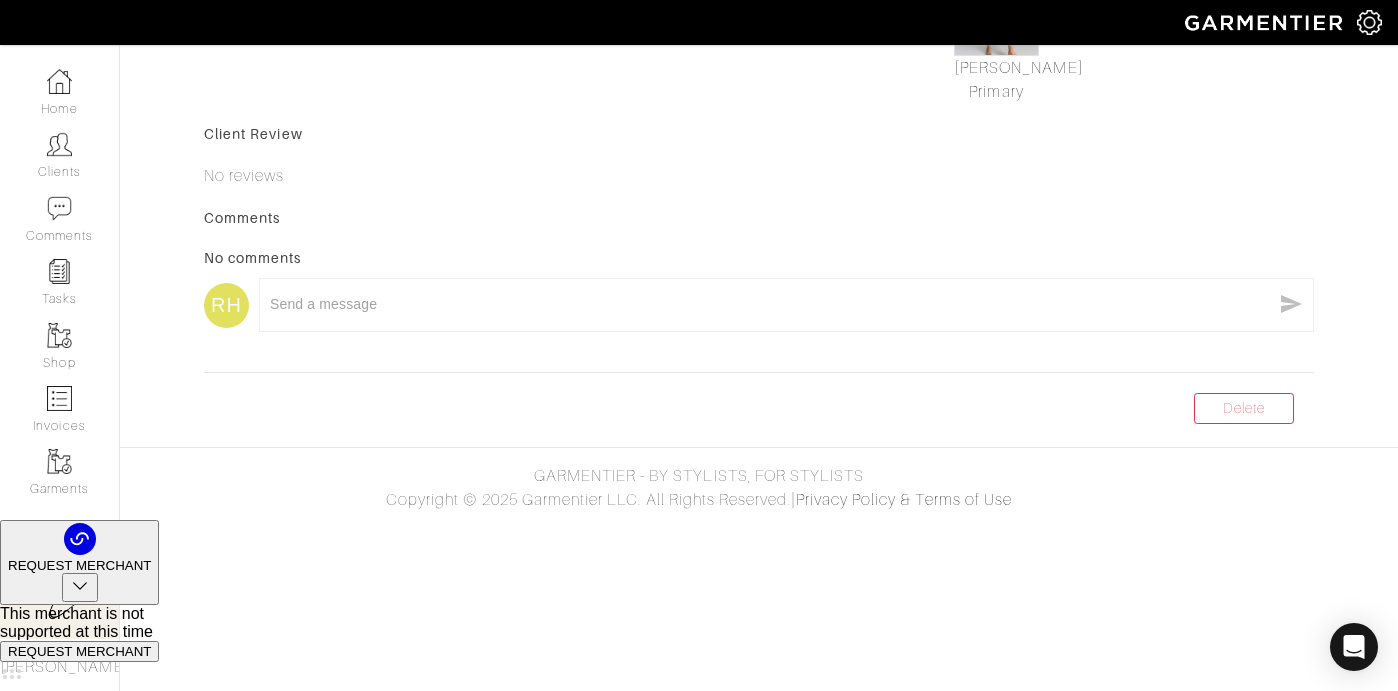 scroll, scrollTop: 0, scrollLeft: 0, axis: both 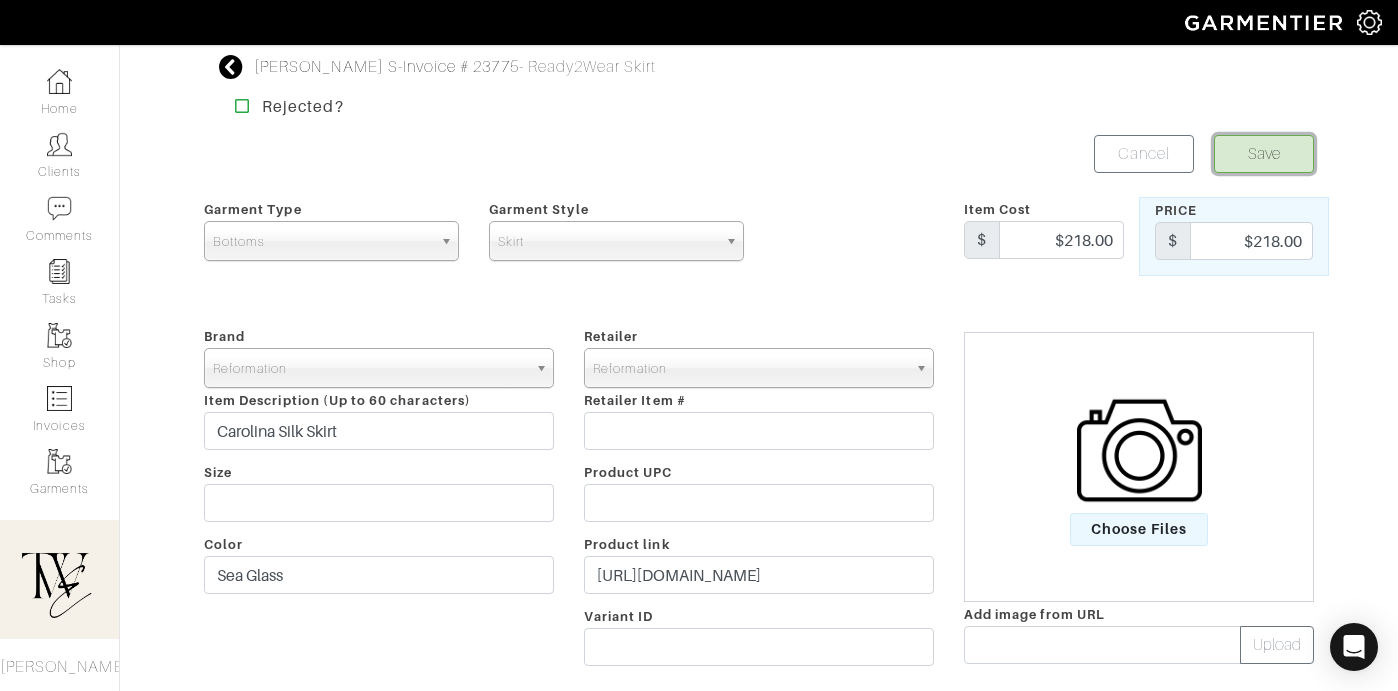 click on "Save" at bounding box center (1264, 154) 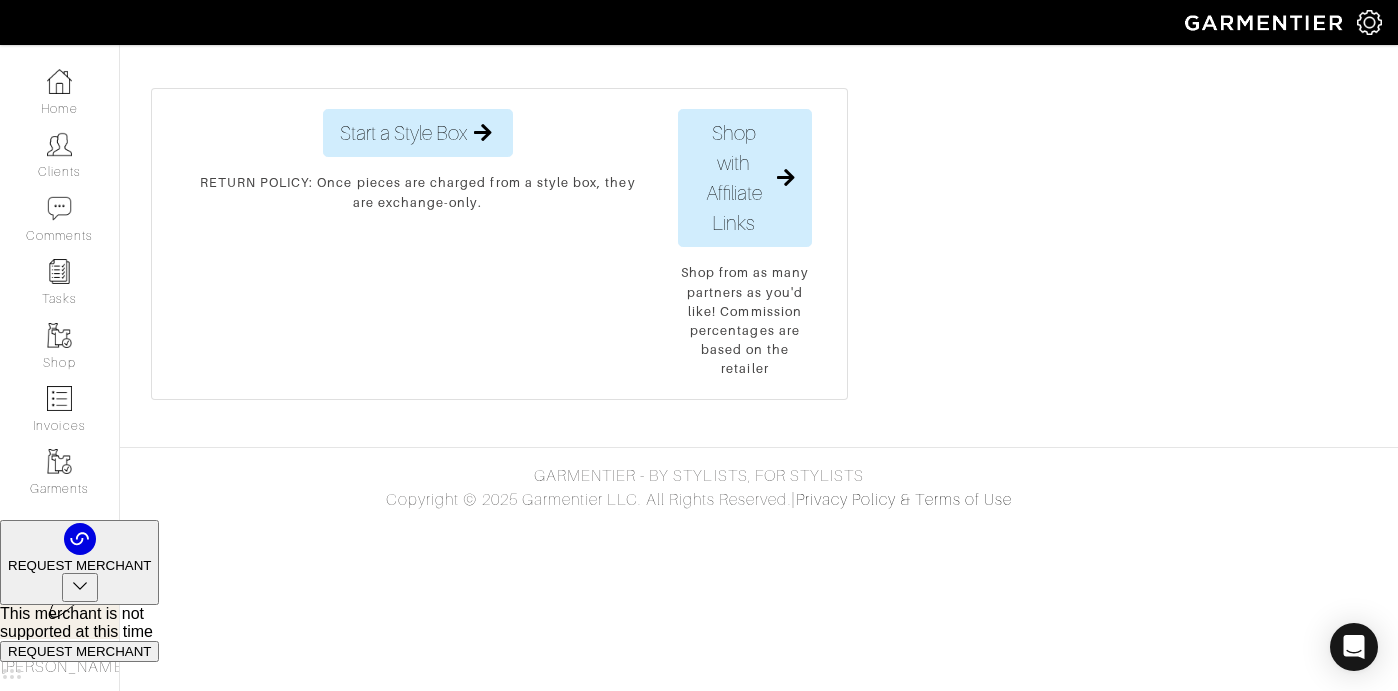 scroll, scrollTop: 6794, scrollLeft: 0, axis: vertical 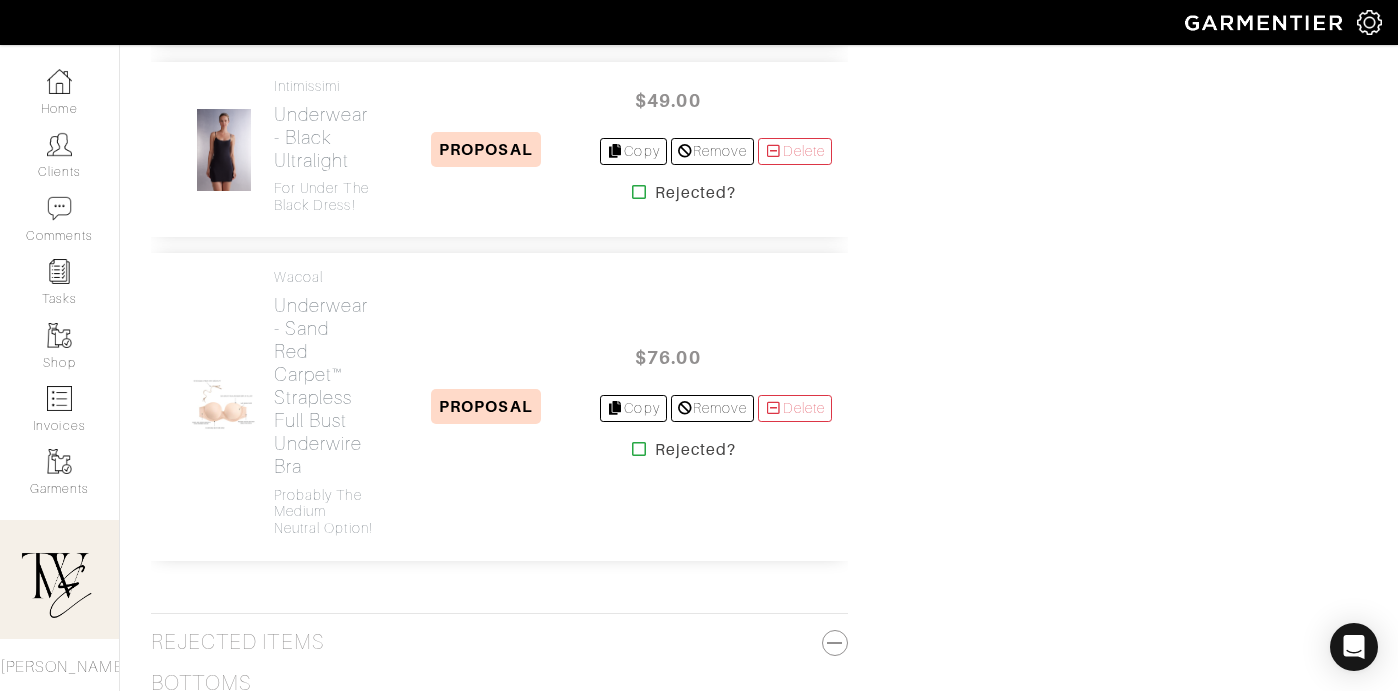 click on "Shoes -   Almond Leather
[PERSON_NAME] Sandal" at bounding box center (351, -374) 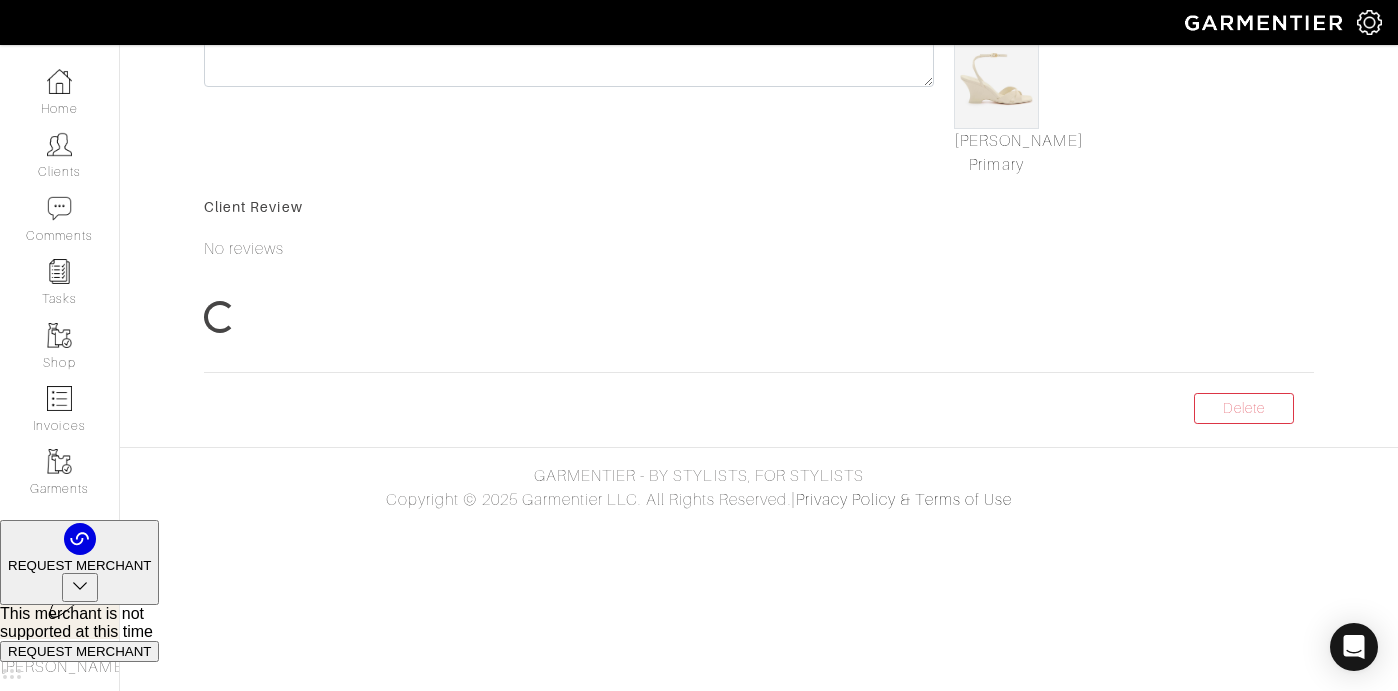 click on "https://www.thereformation.com/products/margo-wedge-sandal/1317737ALR.html?dwvar_1317737ALR_color=ALR&native-search-page=true&utm_source=Affiliate&utm_medium=ShopMy&utm_campaign=twebyregan&utm_content=Quick Link&utm_referrer=shopmy.us&smsclickid=44cd901f-43fd-4a44-b8dd-867ce7ed1376" at bounding box center (759, -124) 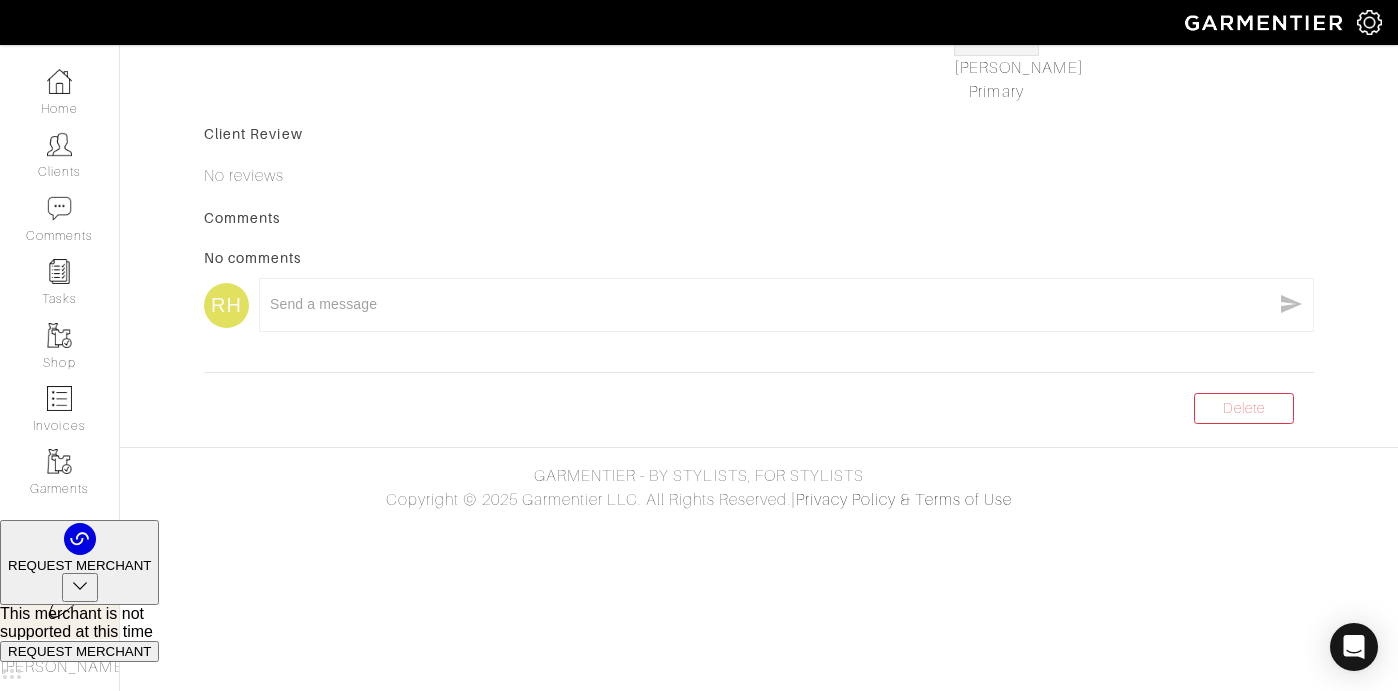 scroll, scrollTop: 0, scrollLeft: 0, axis: both 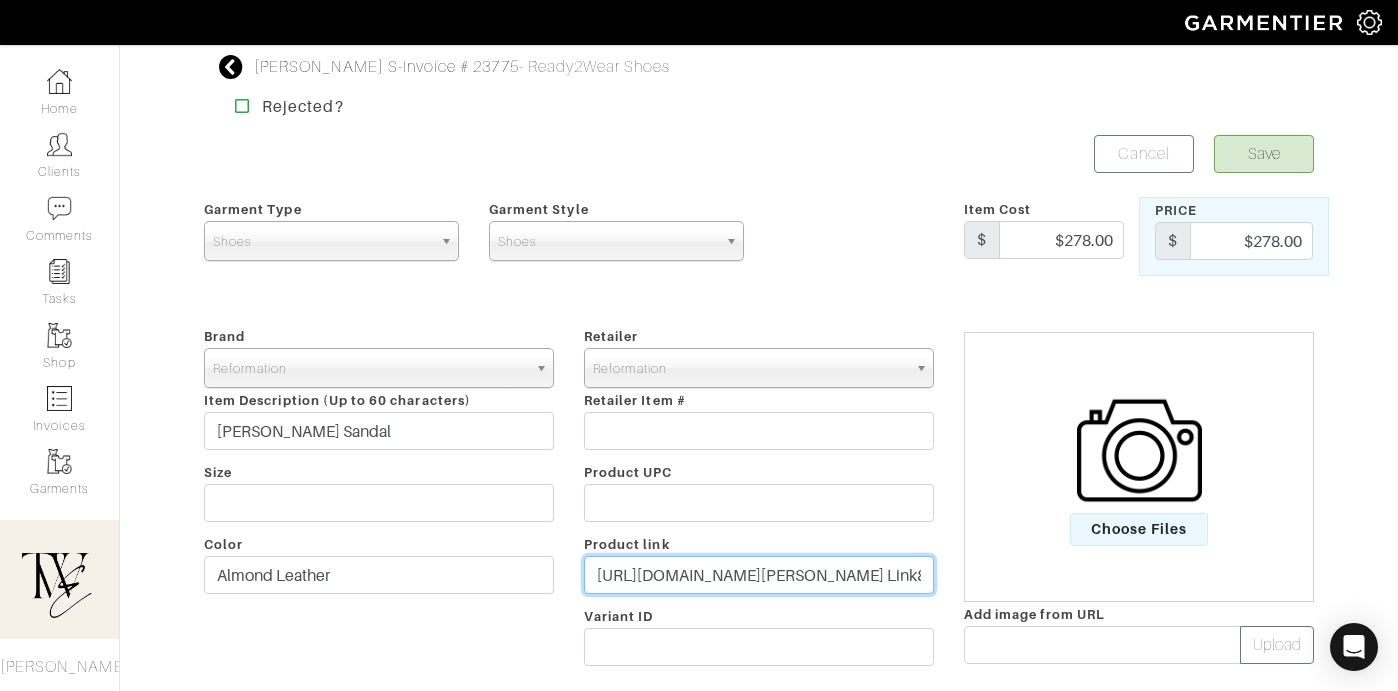 click on "https://www.thereformation.com/products/margo-wedge-sandal/1317737ALR.html?dwvar_1317737ALR_color=ALR&native-search-page=true&utm_source=Affiliate&utm_medium=ShopMy&utm_campaign=twebyregan&utm_content=Quick Link&utm_referrer=shopmy.us&smsclickid=44cd901f-43fd-4a44-b8dd-867ce7ed1376" at bounding box center [759, 575] 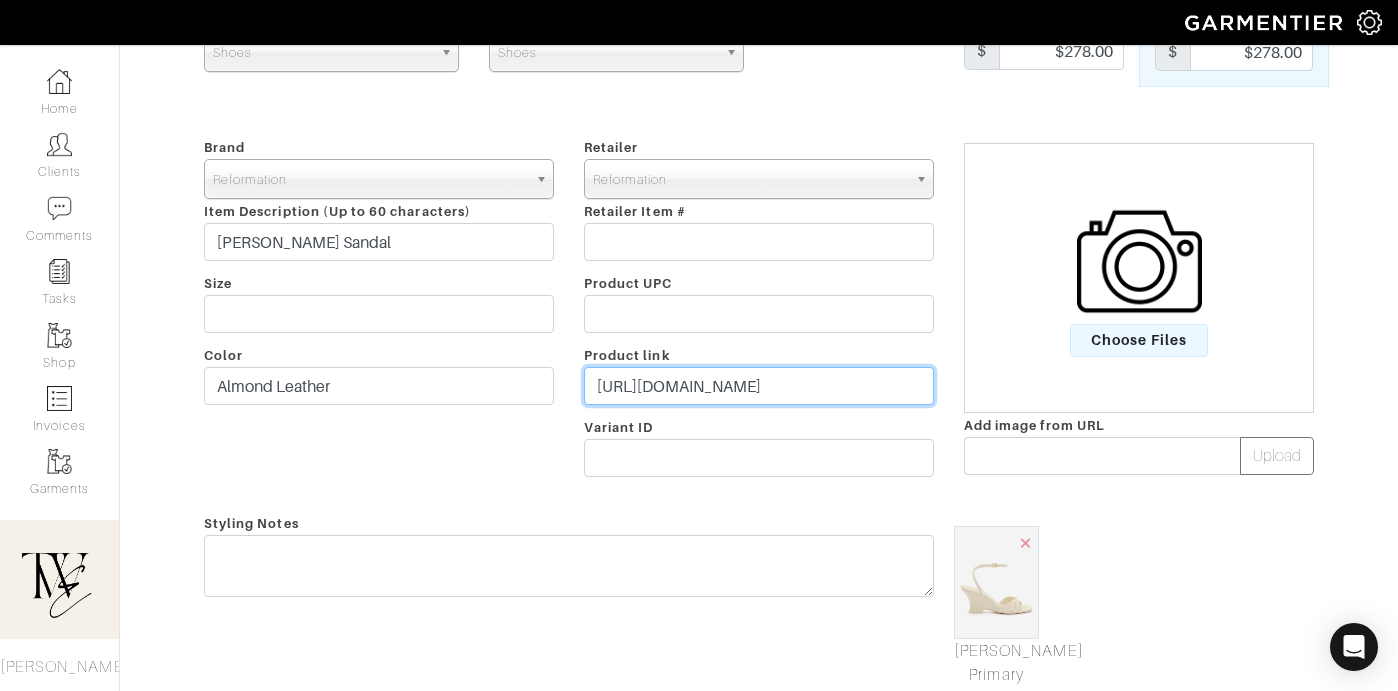scroll, scrollTop: 259, scrollLeft: 0, axis: vertical 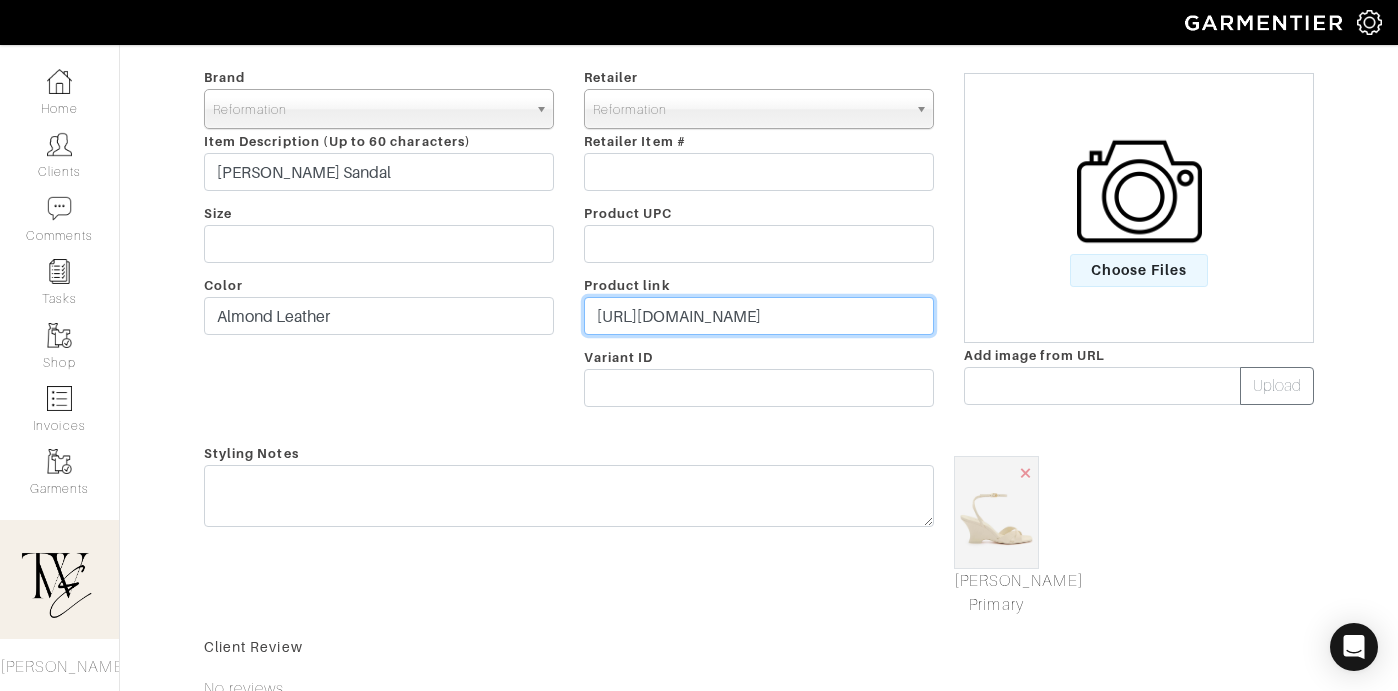 type on "https://go.shopmy.us/p-20515346" 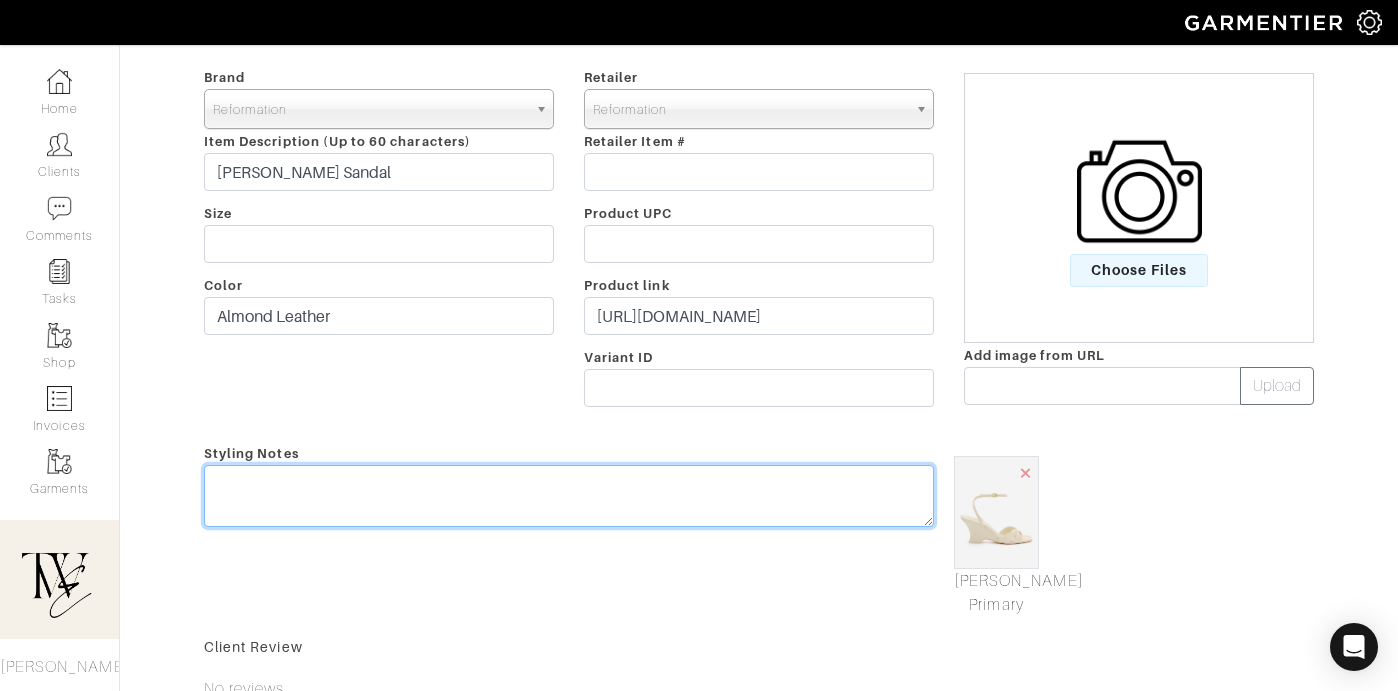 click at bounding box center [569, 496] 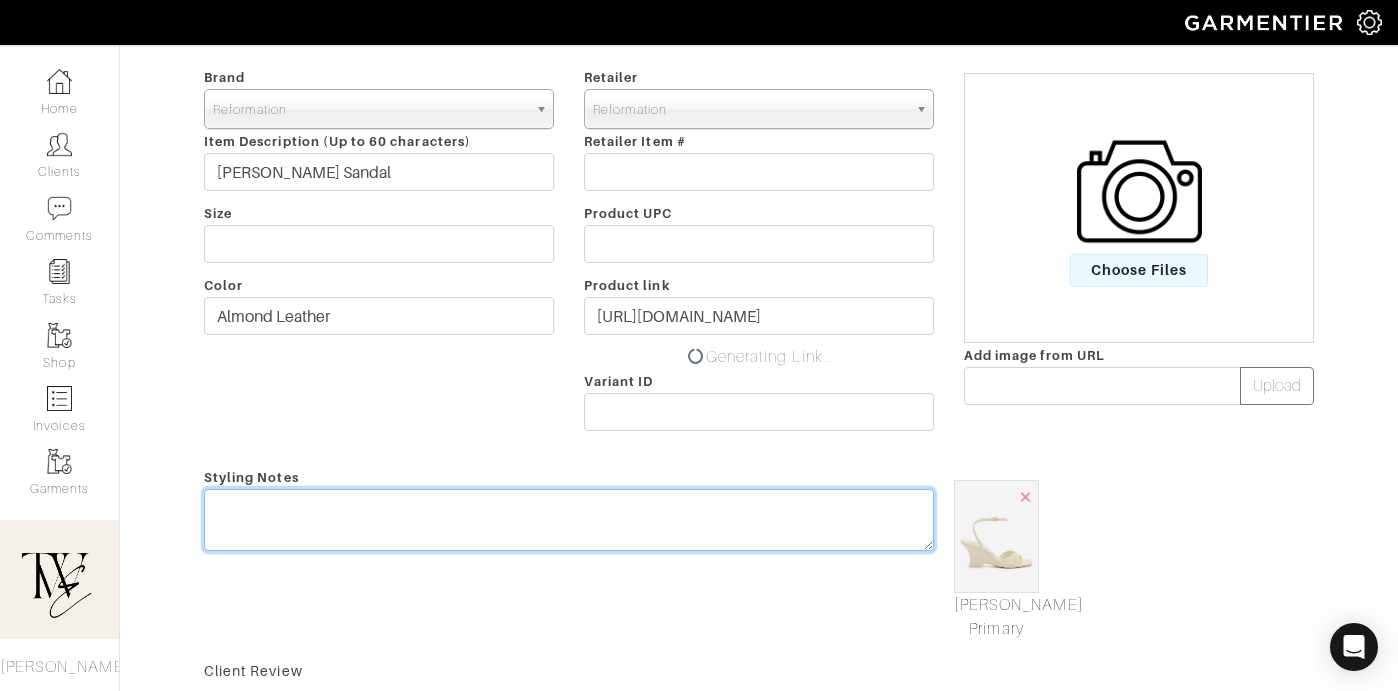 type on "O" 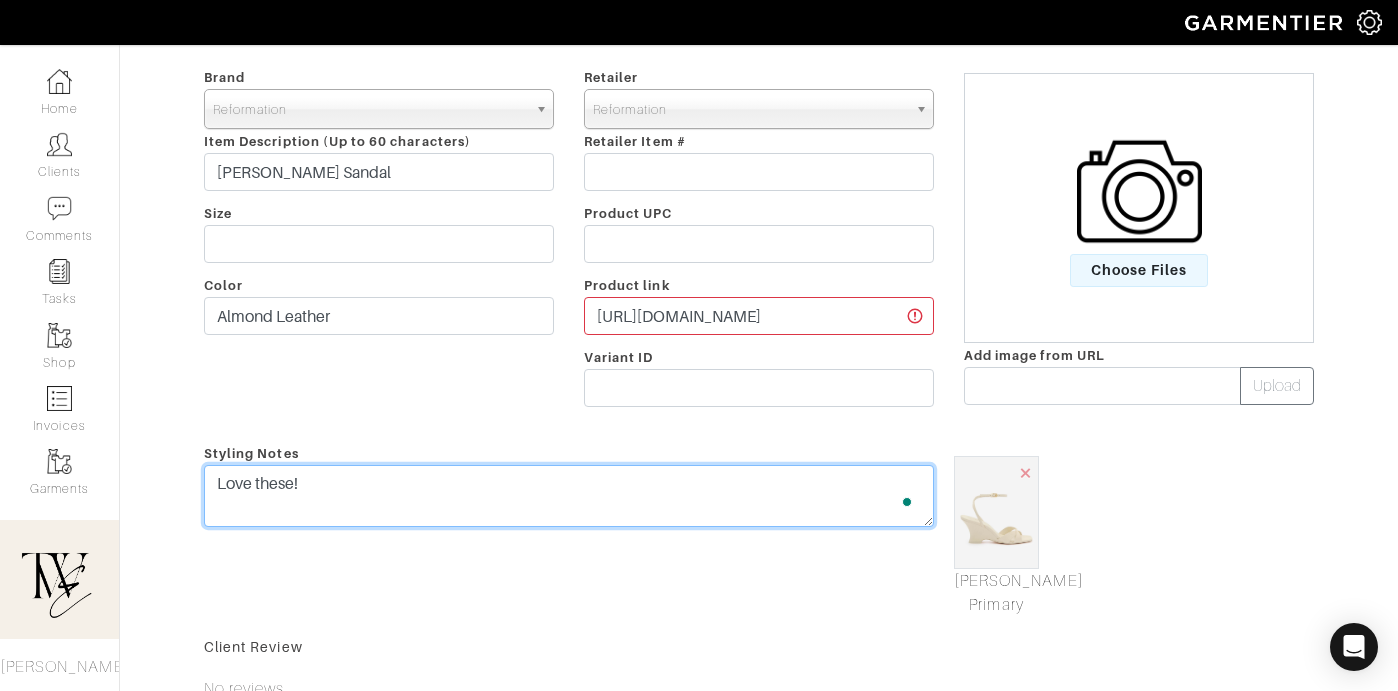 scroll, scrollTop: 0, scrollLeft: 0, axis: both 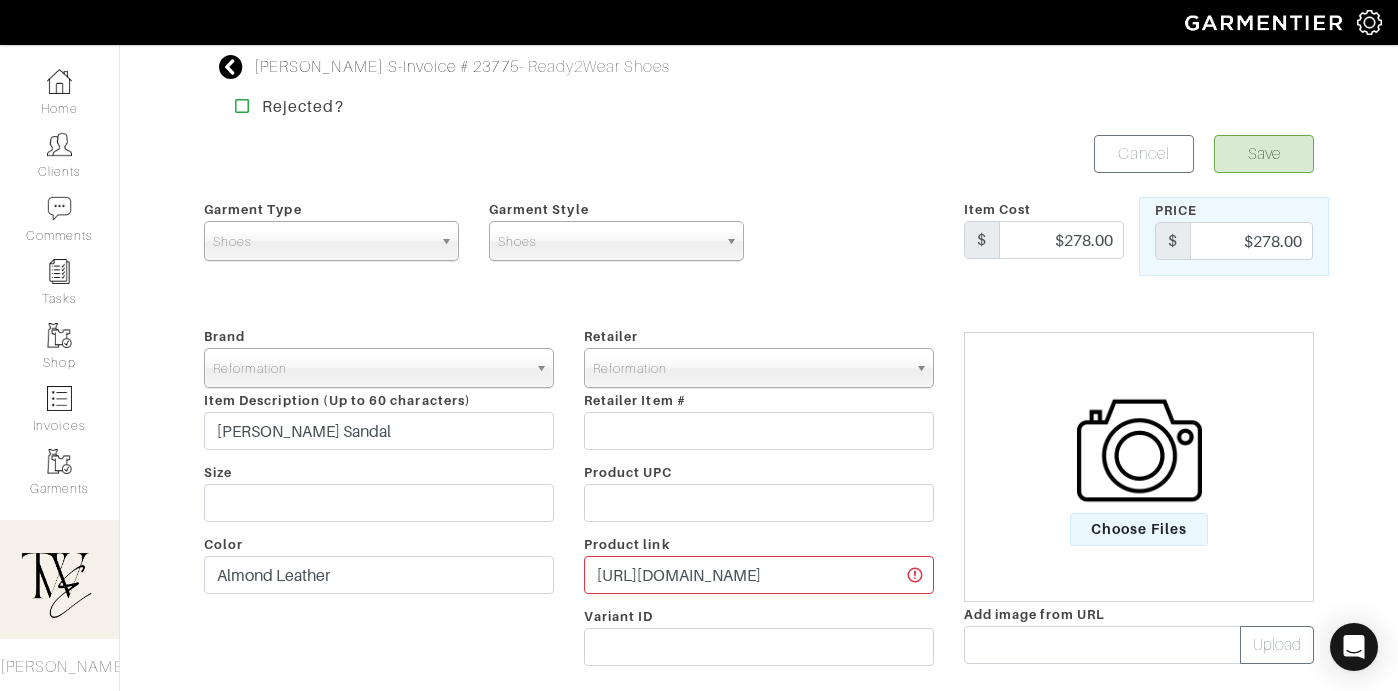 type on "Love these!" 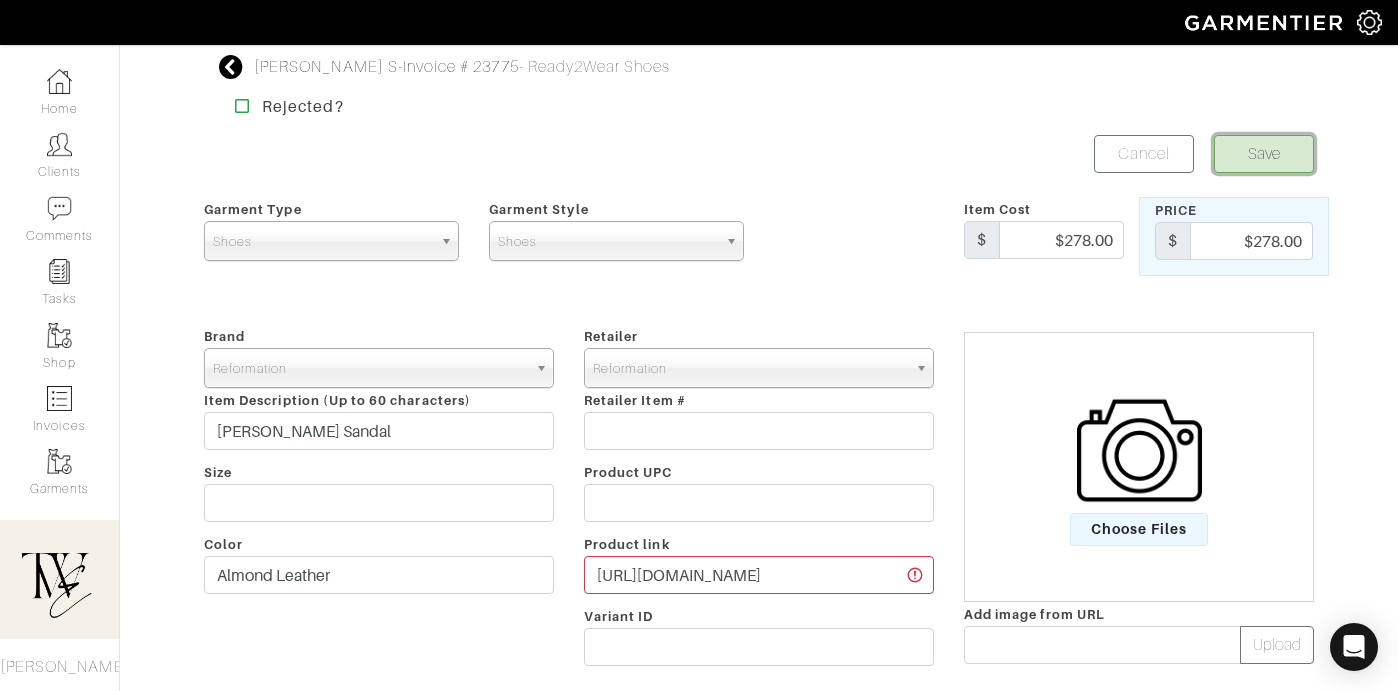click on "Save" at bounding box center (1264, 154) 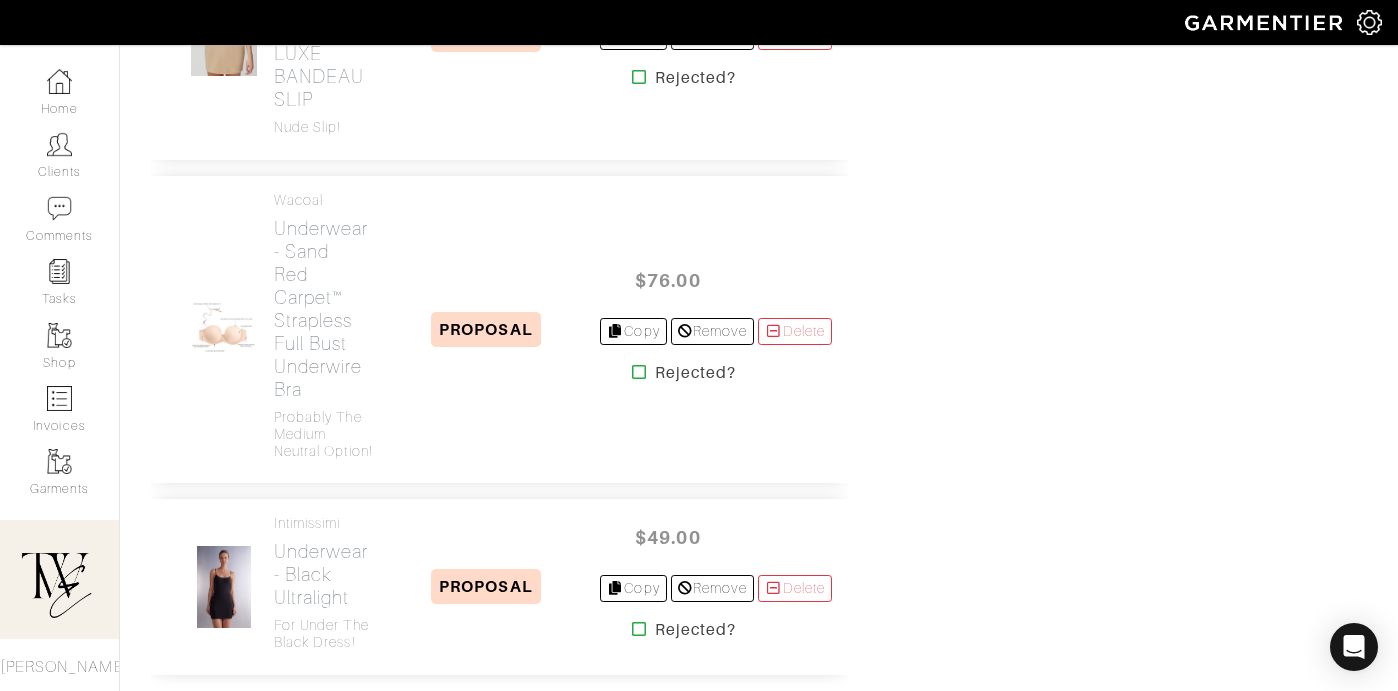 scroll, scrollTop: 4663, scrollLeft: 0, axis: vertical 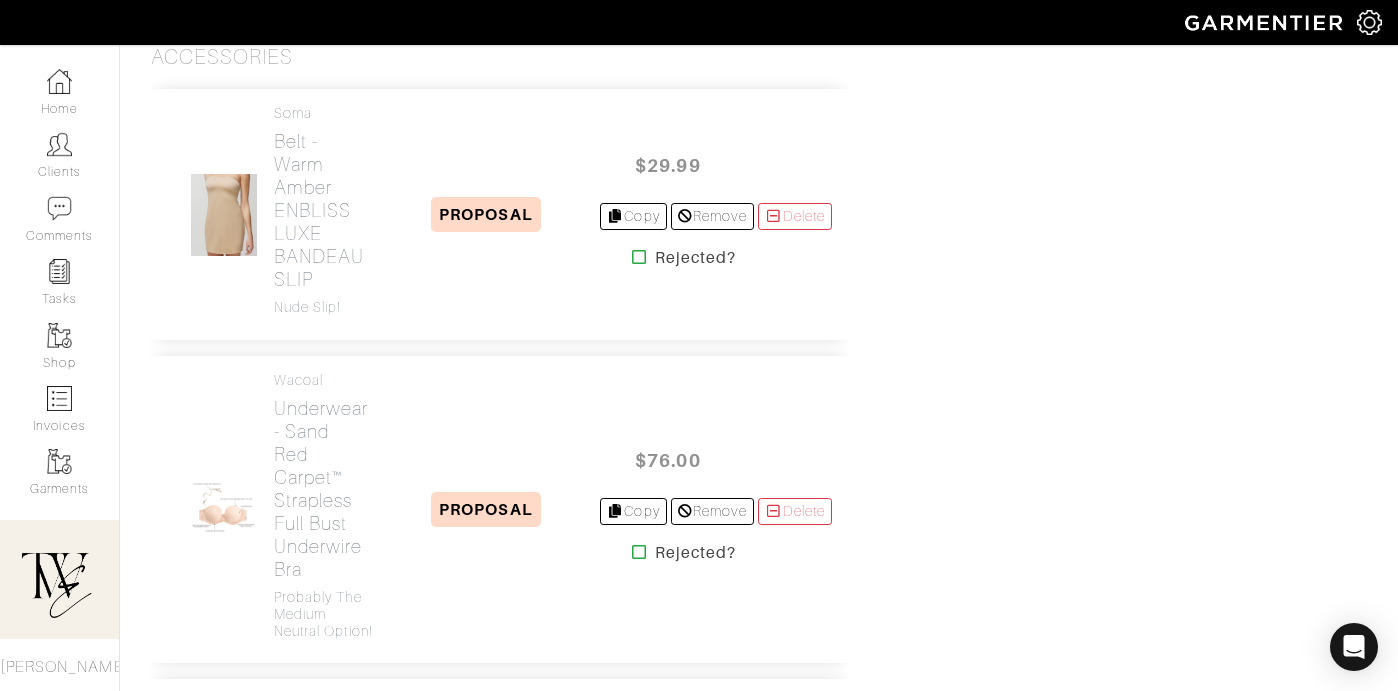 click on "[PERSON_NAME]
Shoes -   Black
Caprice Heel" at bounding box center (277, -289) 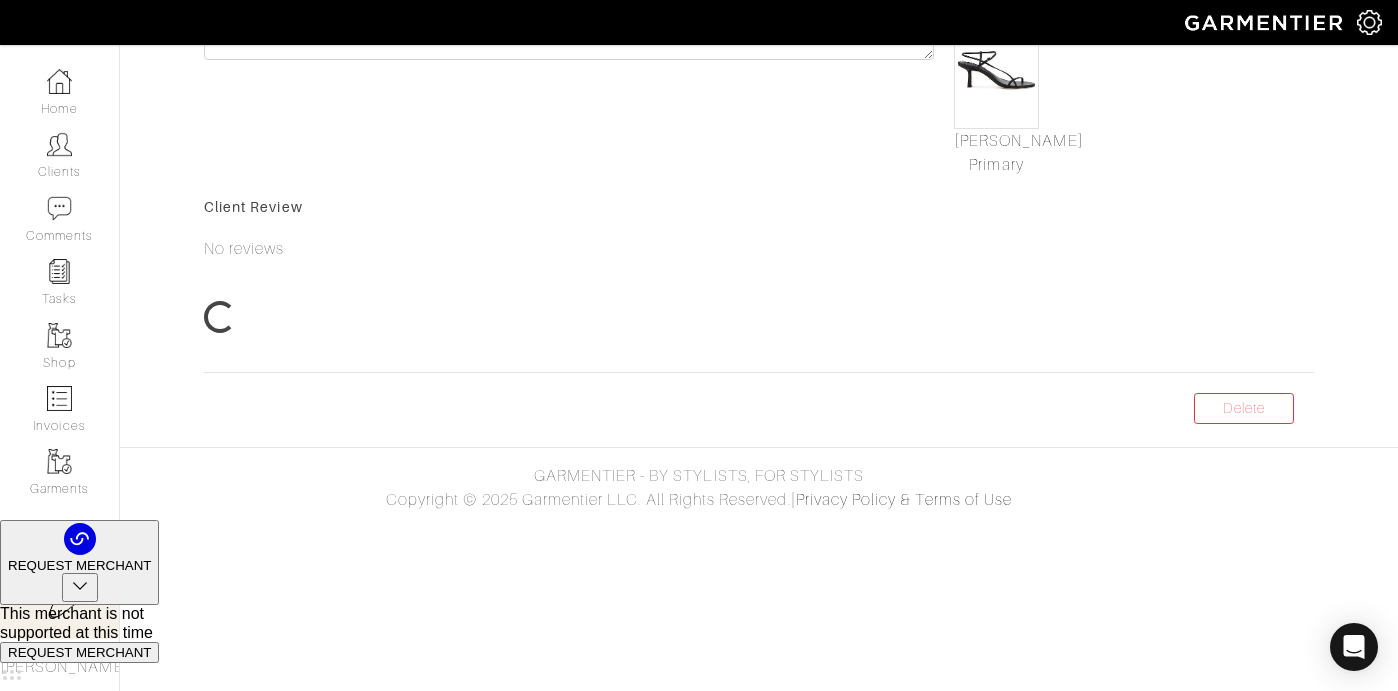 scroll, scrollTop: 0, scrollLeft: 0, axis: both 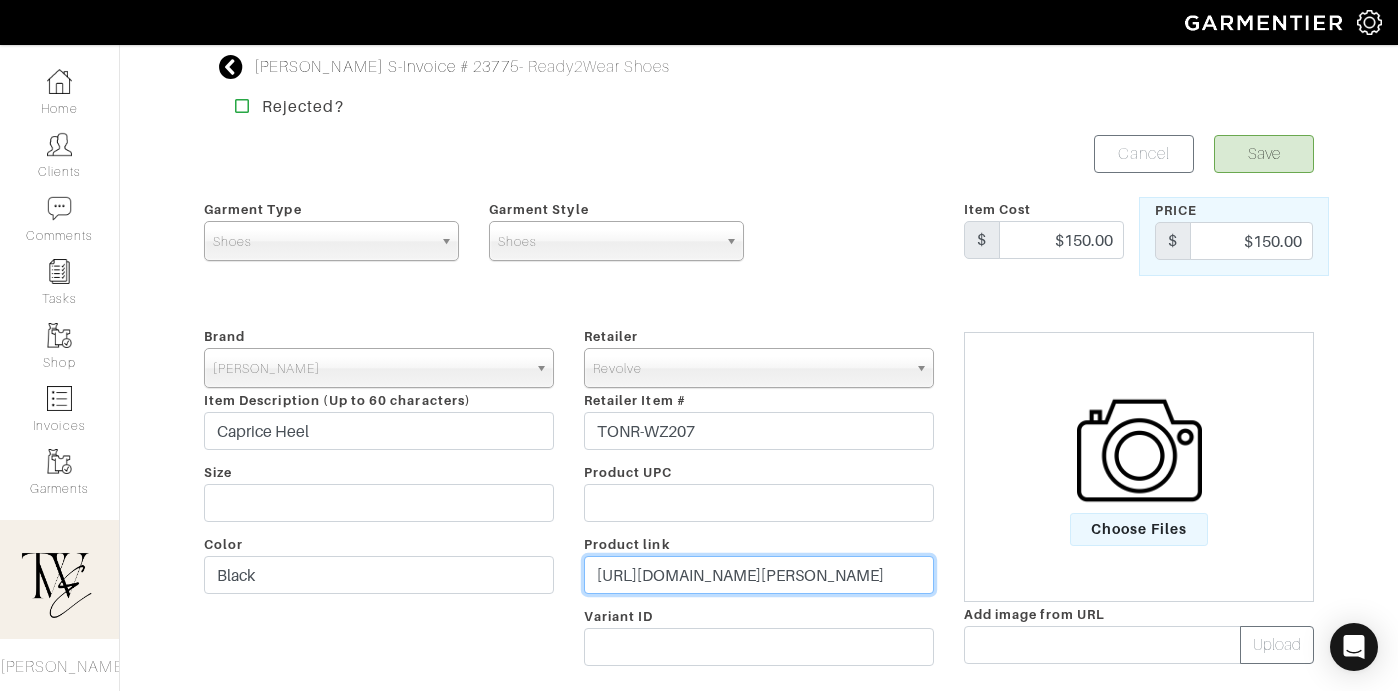click on "https://www.revolve.com/tony-bianco-caprice-heel-in-black/dp/TONR-WZ207/?d=Womens&page=1&lc=1&plpSrc=/r/Search.jsp?search=caprice+heel&d=Womens&sortBy=featured&itrownum=1&itcurrpage=1&itview=05&size=9&code=TONR-WZ207" at bounding box center [759, 575] 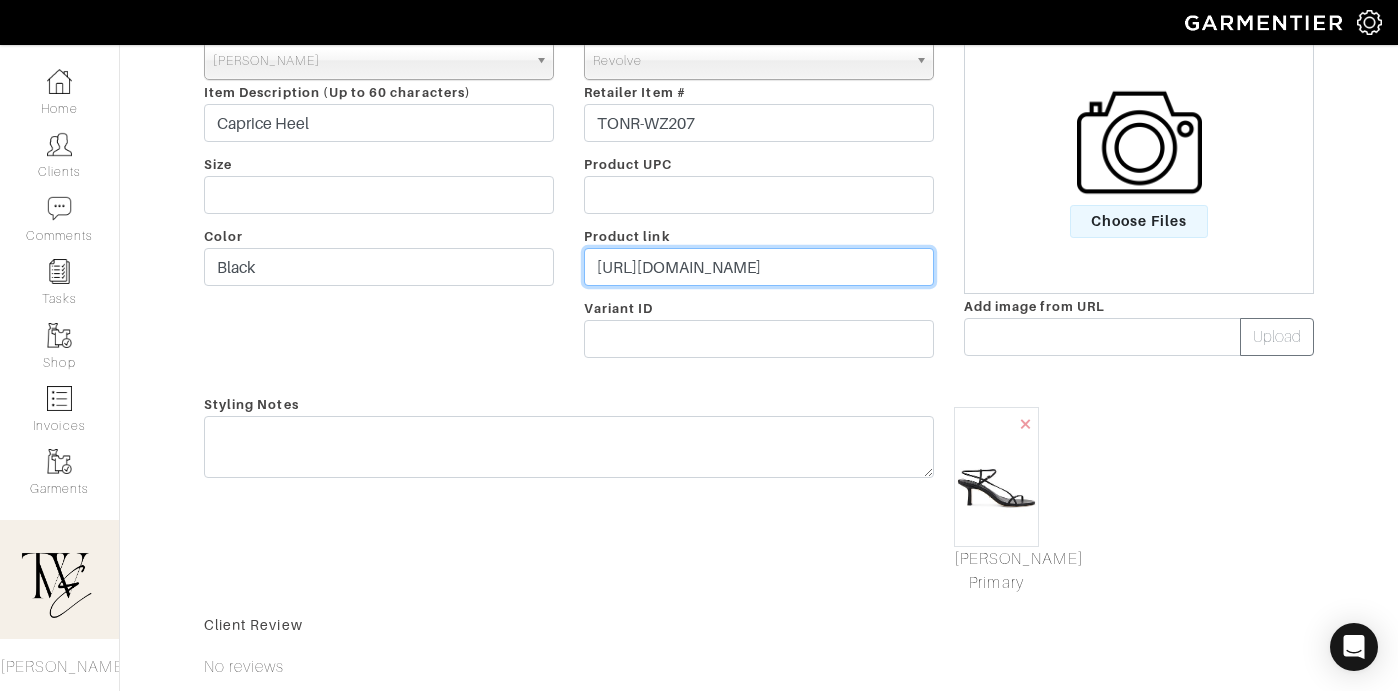 scroll, scrollTop: 0, scrollLeft: 0, axis: both 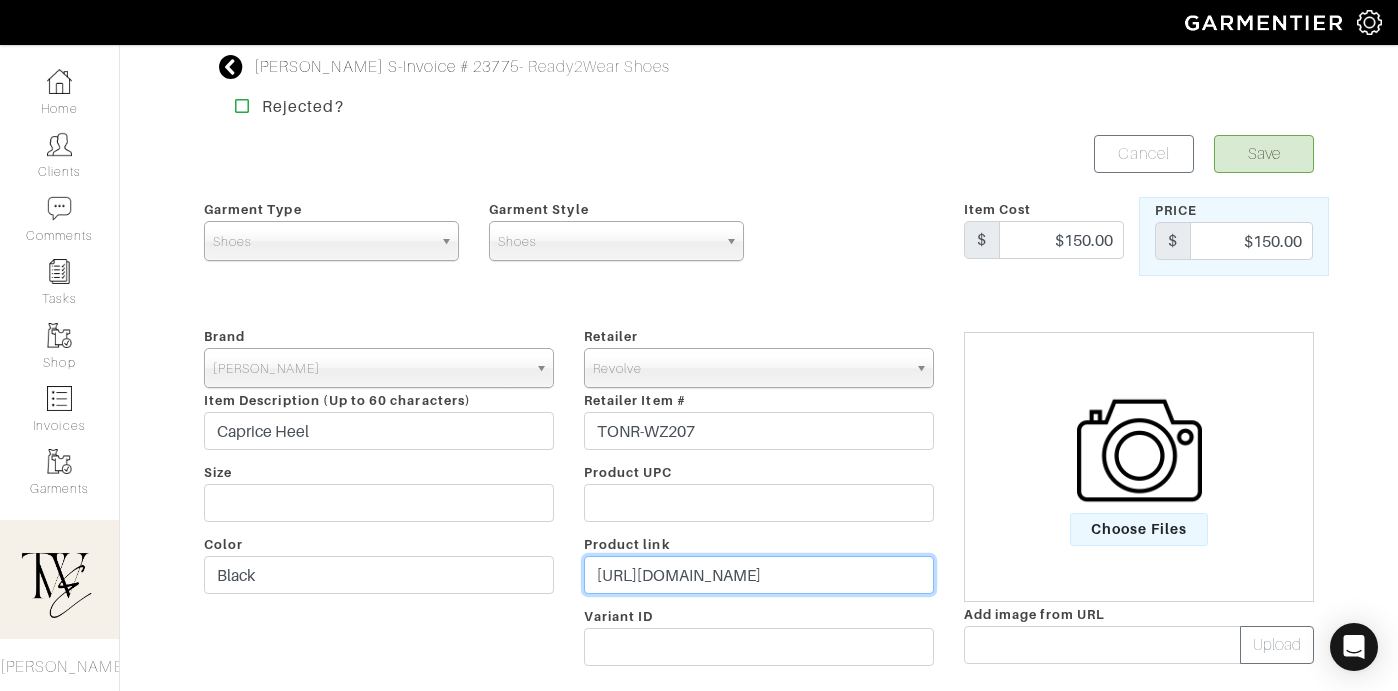 type on "https://rvlv.me/h3yq7l" 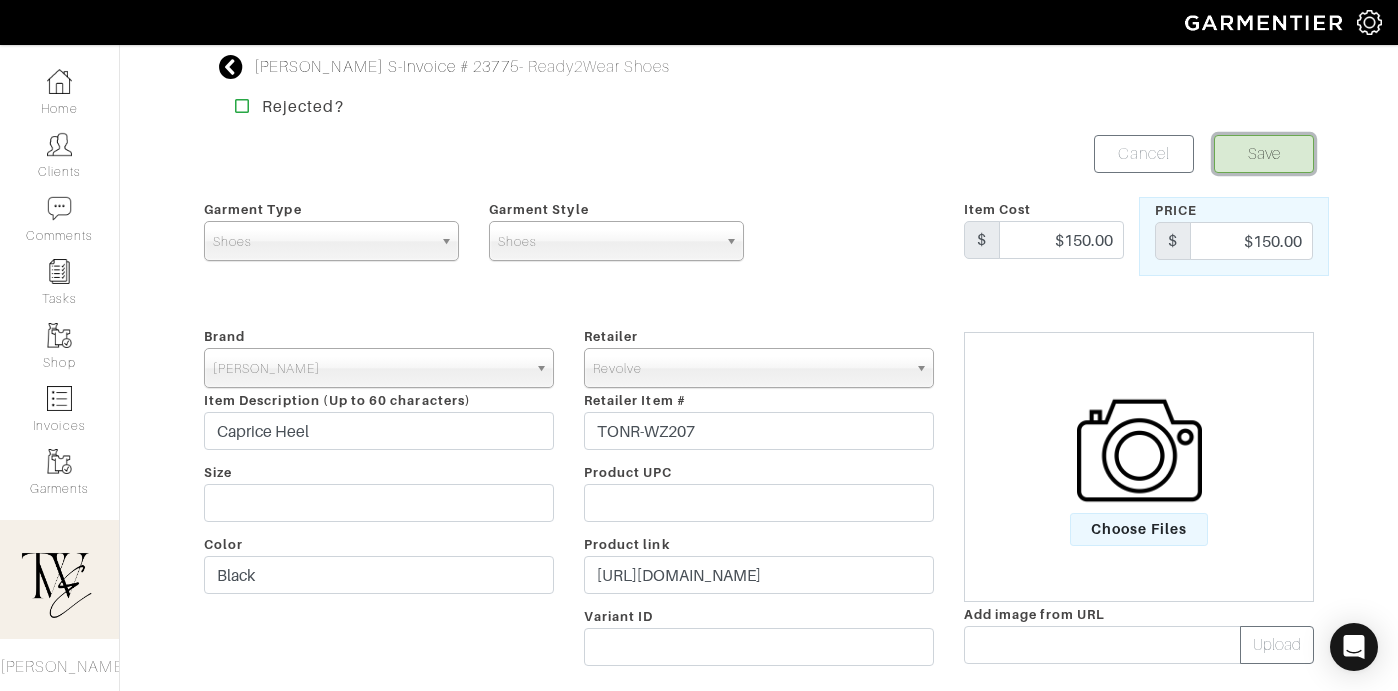 click on "Save" at bounding box center [1264, 154] 